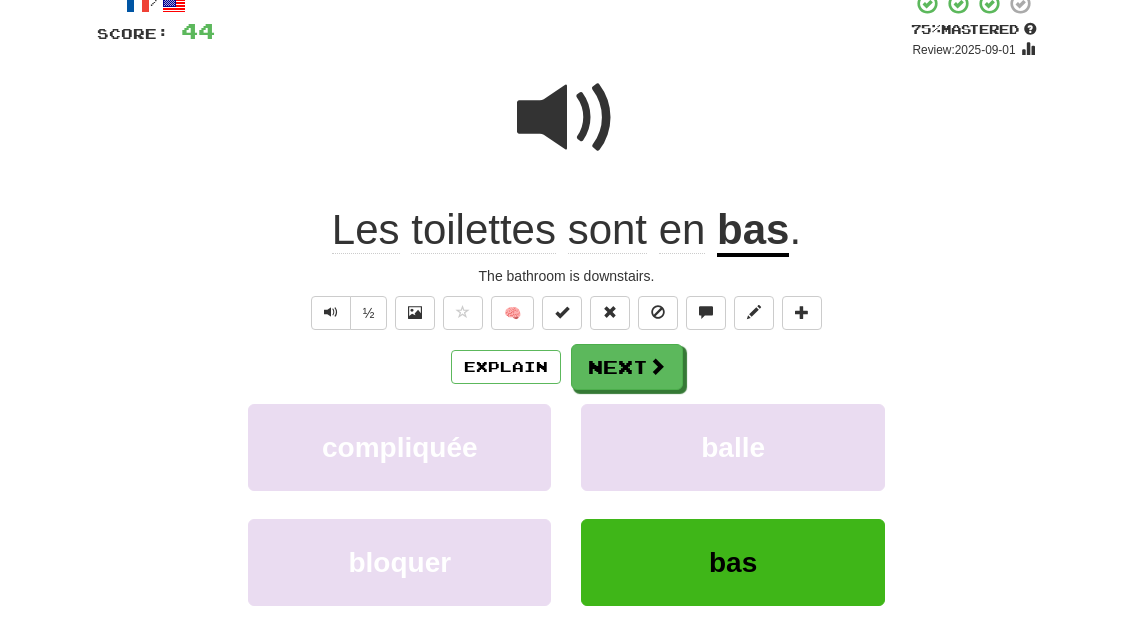 scroll, scrollTop: 130, scrollLeft: 0, axis: vertical 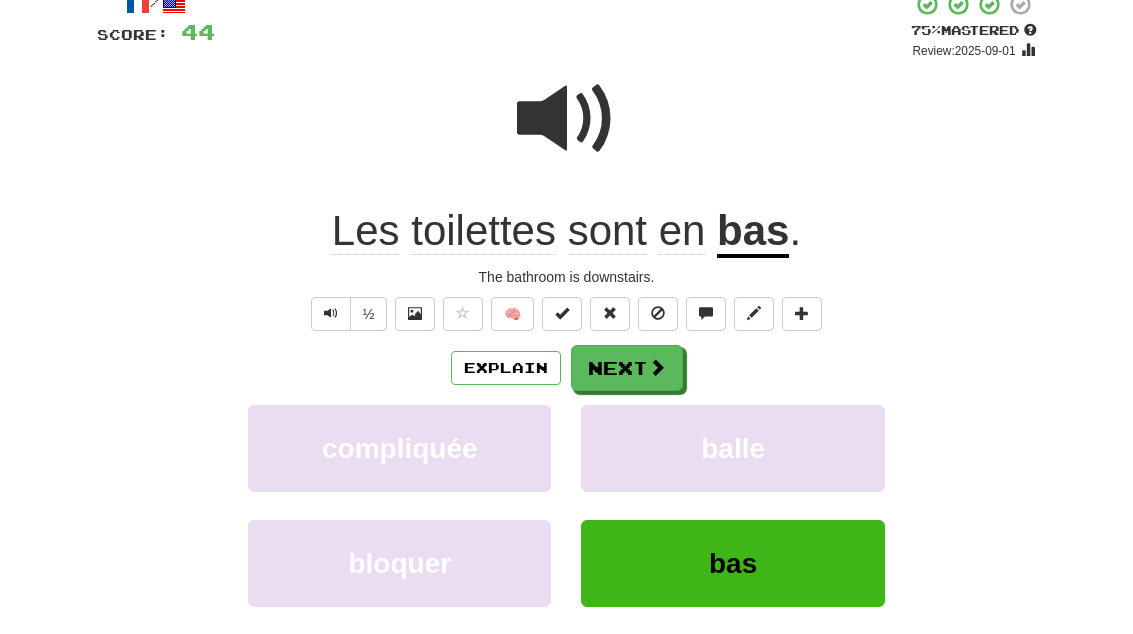 click on "Next" at bounding box center [627, 368] 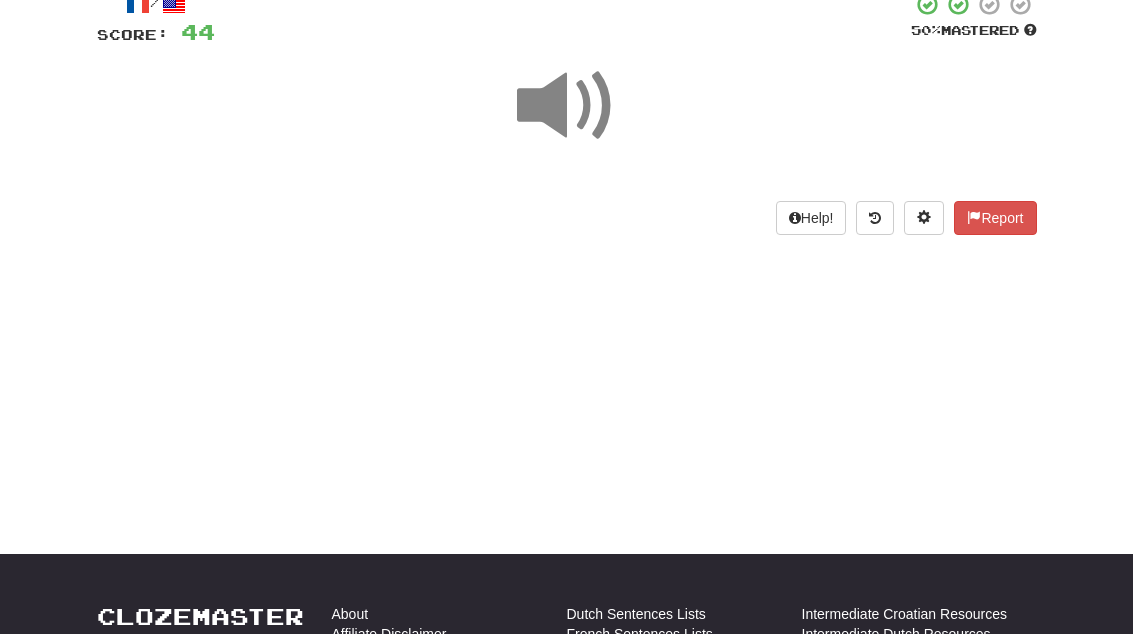 click at bounding box center [567, 106] 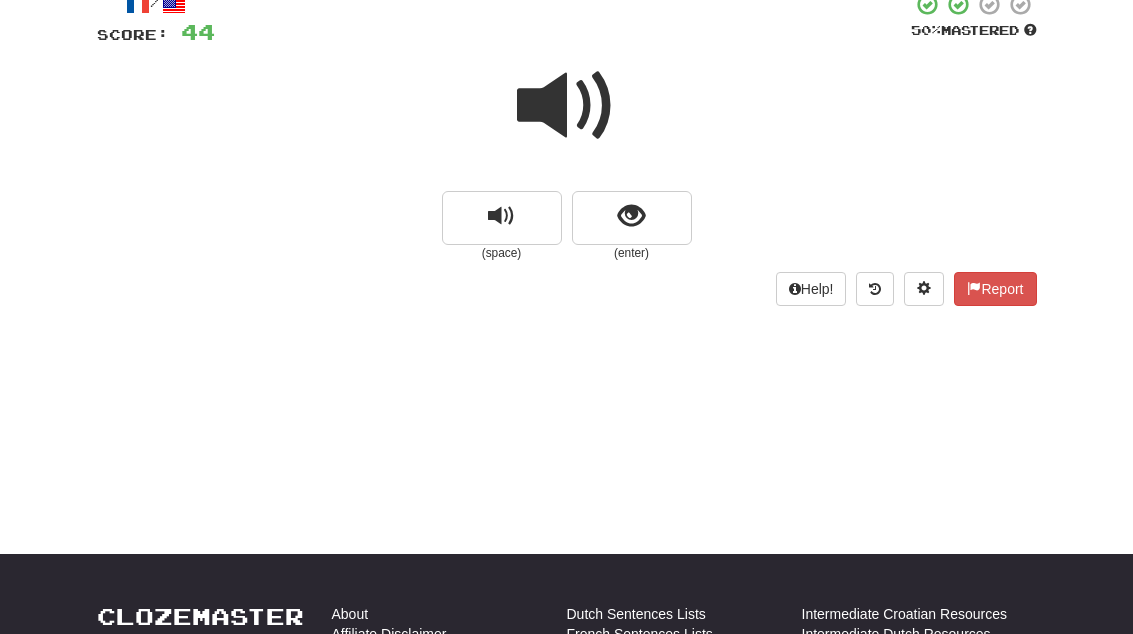 click at bounding box center (567, 106) 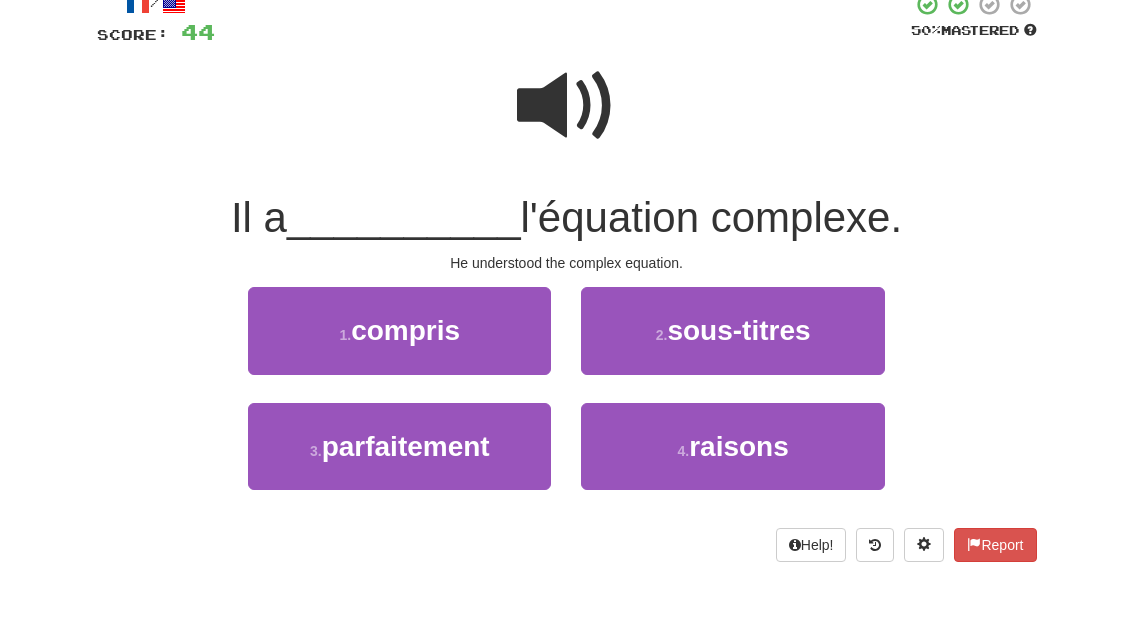 click on "compris" at bounding box center [405, 330] 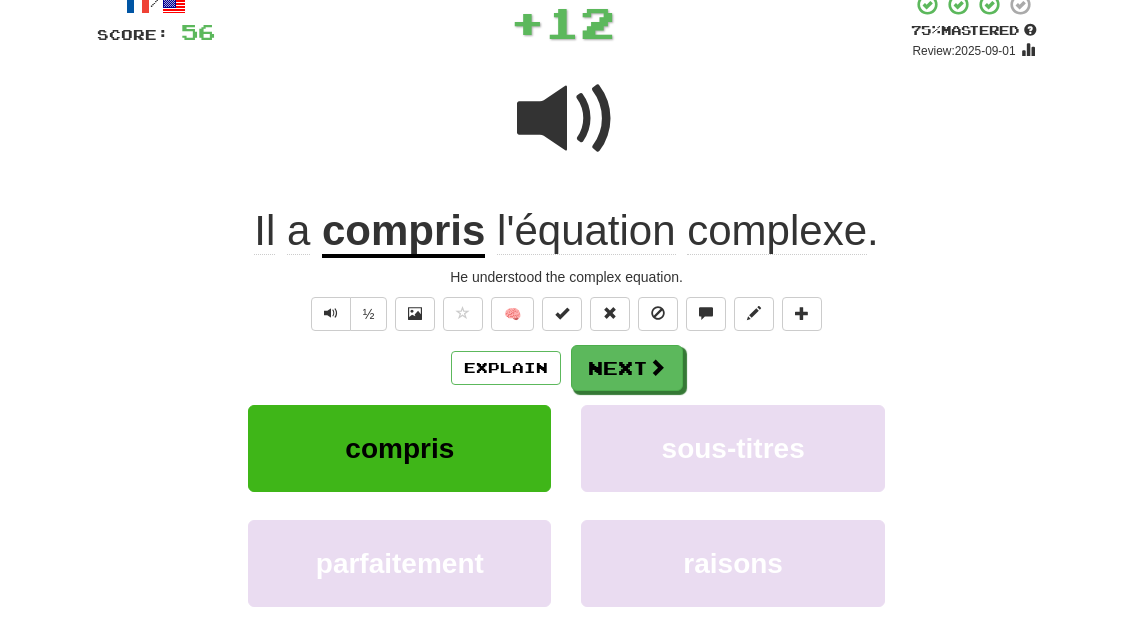 click on "🧠" at bounding box center (512, 314) 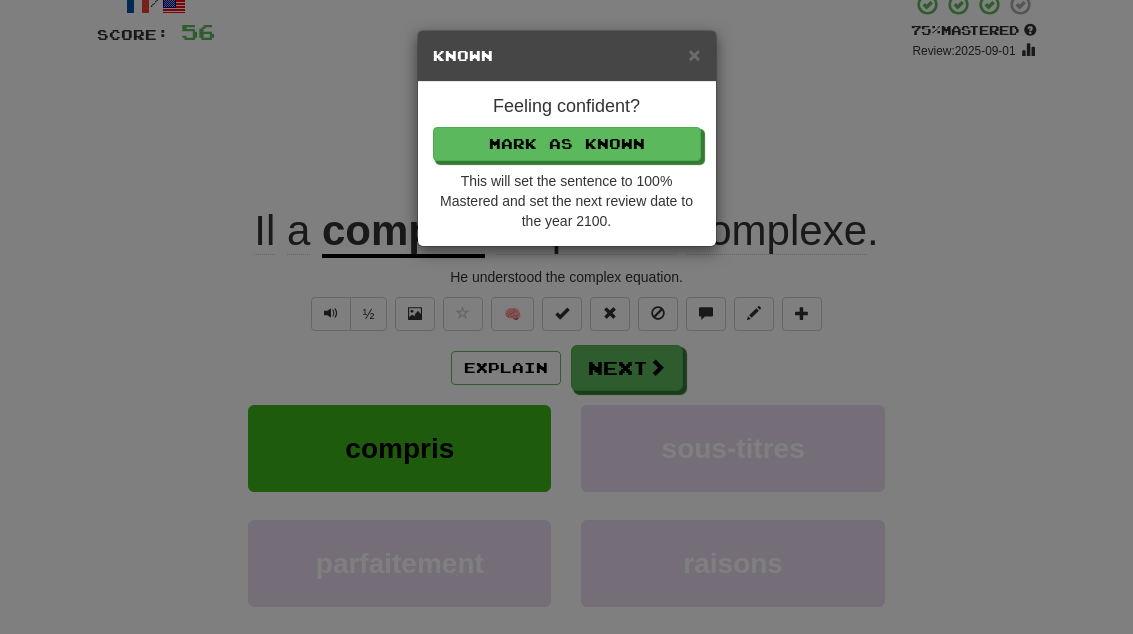 click on "× Known Feeling confident? Mark as Known This will set the sentence to 100% Mastered and set the next review date to the year 2100." at bounding box center [566, 317] 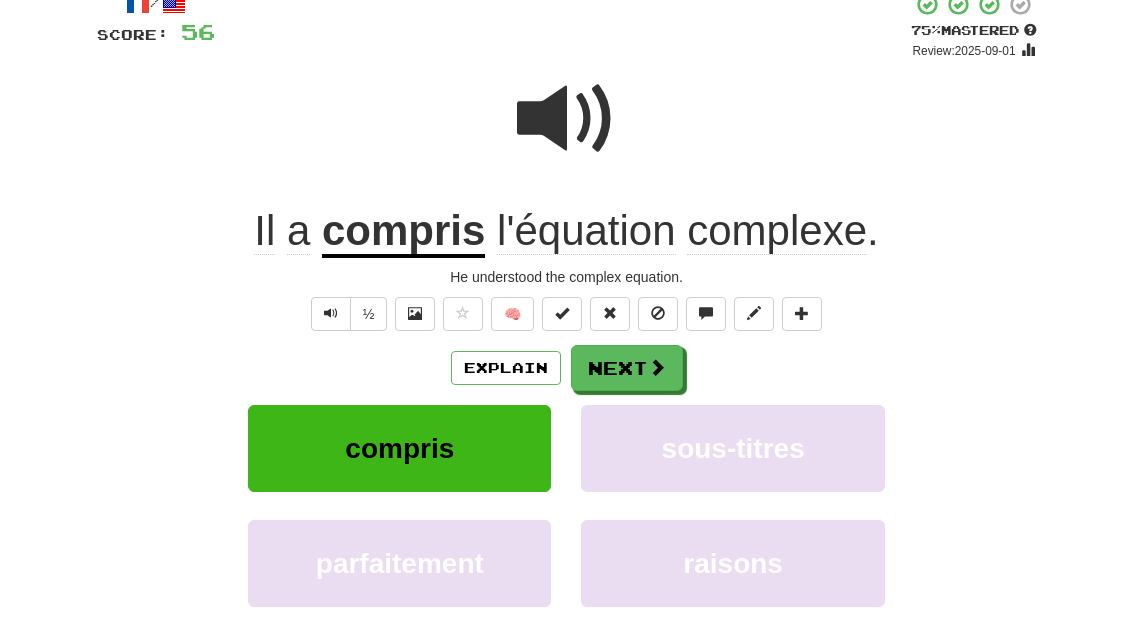click on "Next" at bounding box center (627, 368) 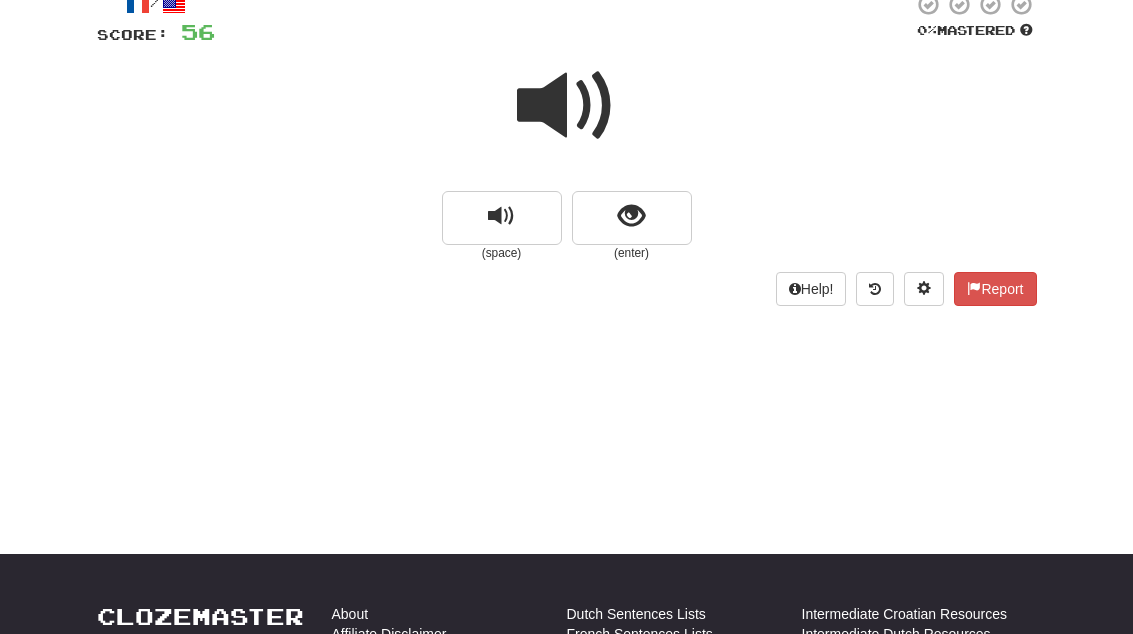 click at bounding box center [631, 216] 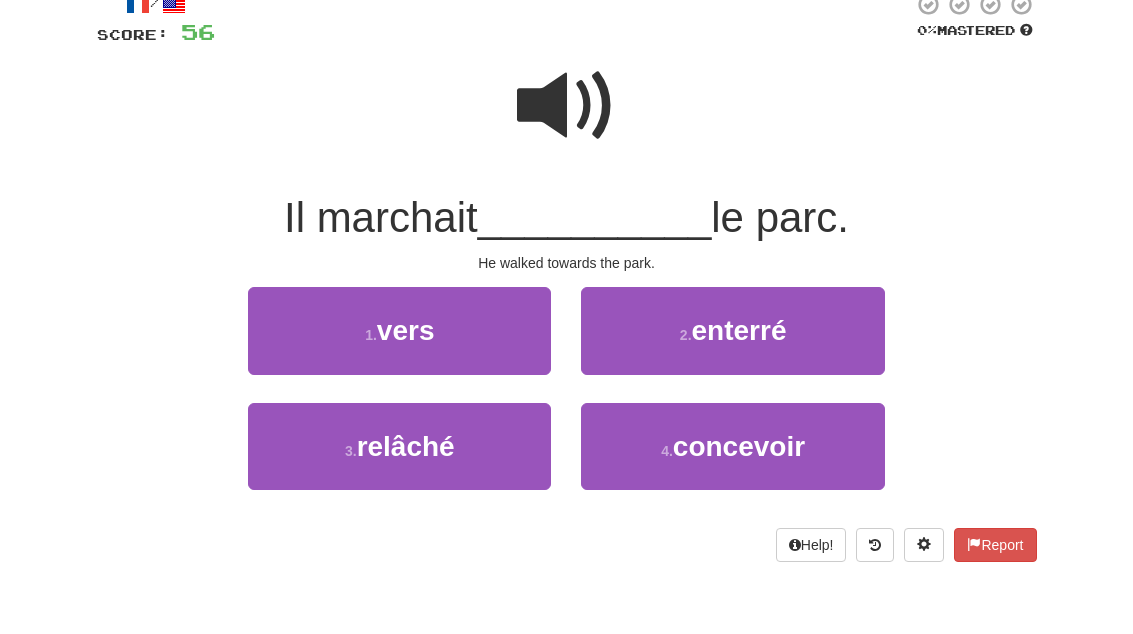 click on "vers" at bounding box center (406, 330) 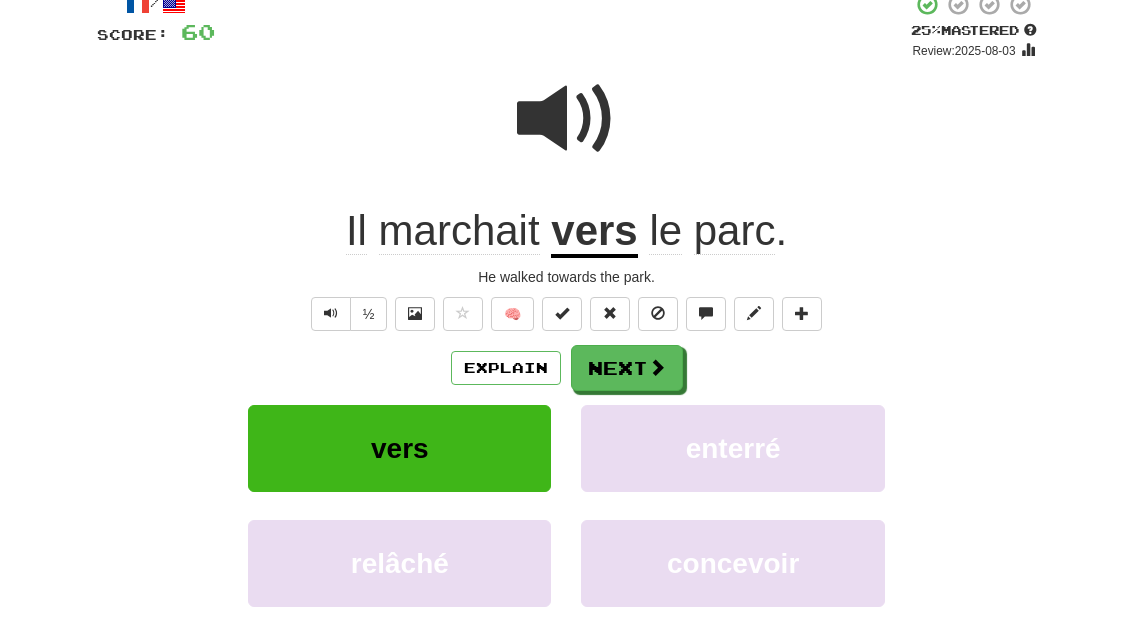 click on "🧠" at bounding box center [512, 314] 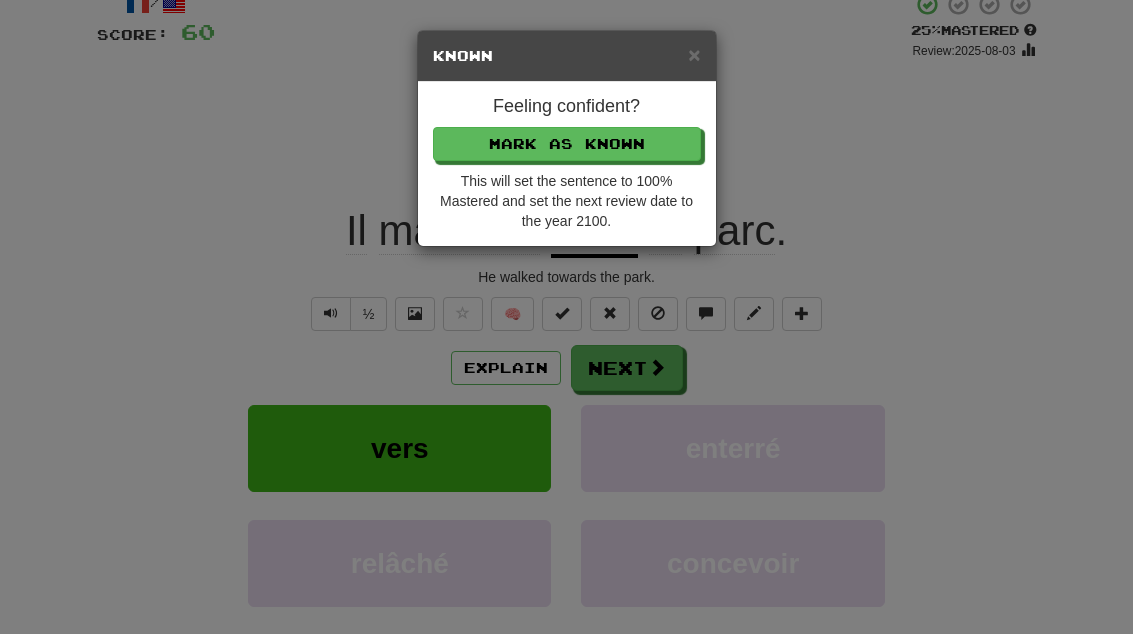 click on "× Known Feeling confident? Mark as Known This will set the sentence to 100% Mastered and set the next review date to the year 2100." at bounding box center (566, 317) 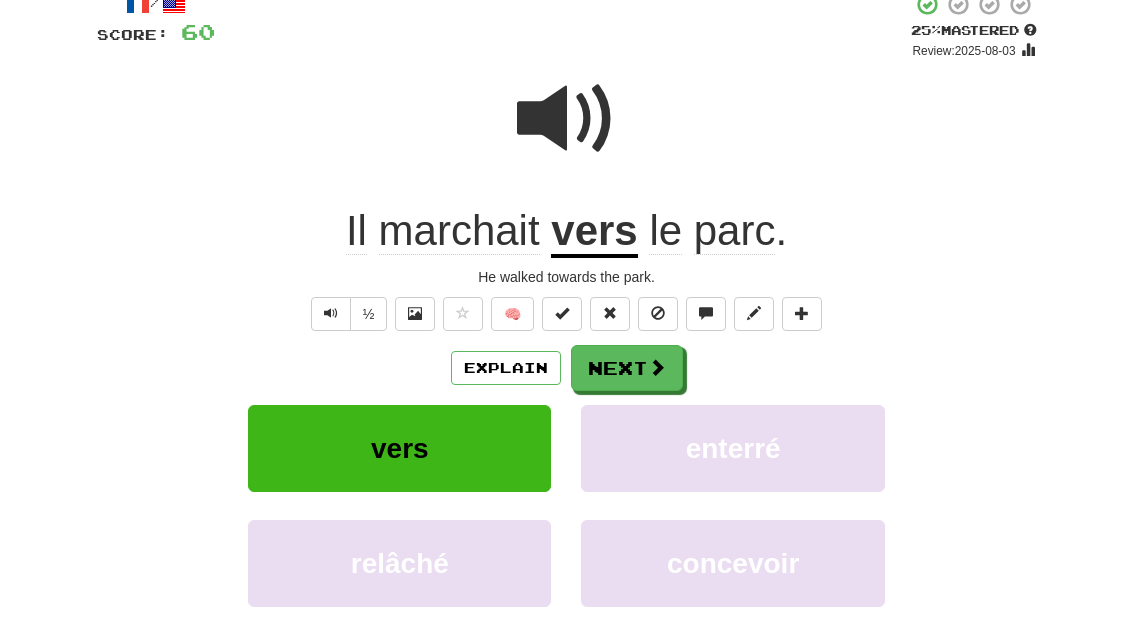 click on "Next" at bounding box center [627, 368] 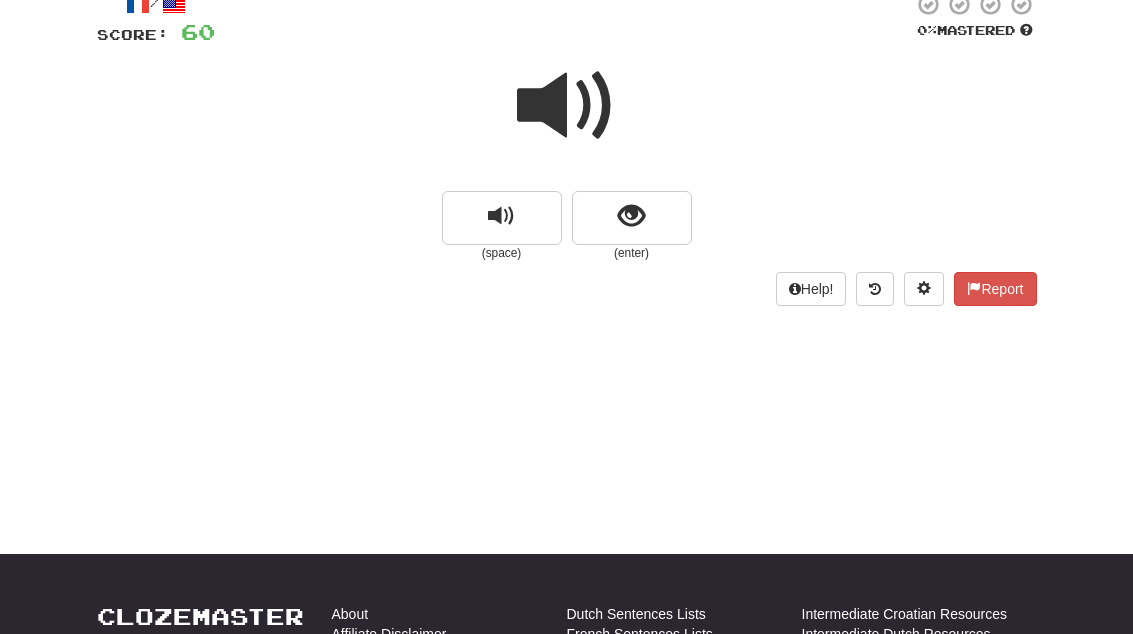 click at bounding box center (567, 106) 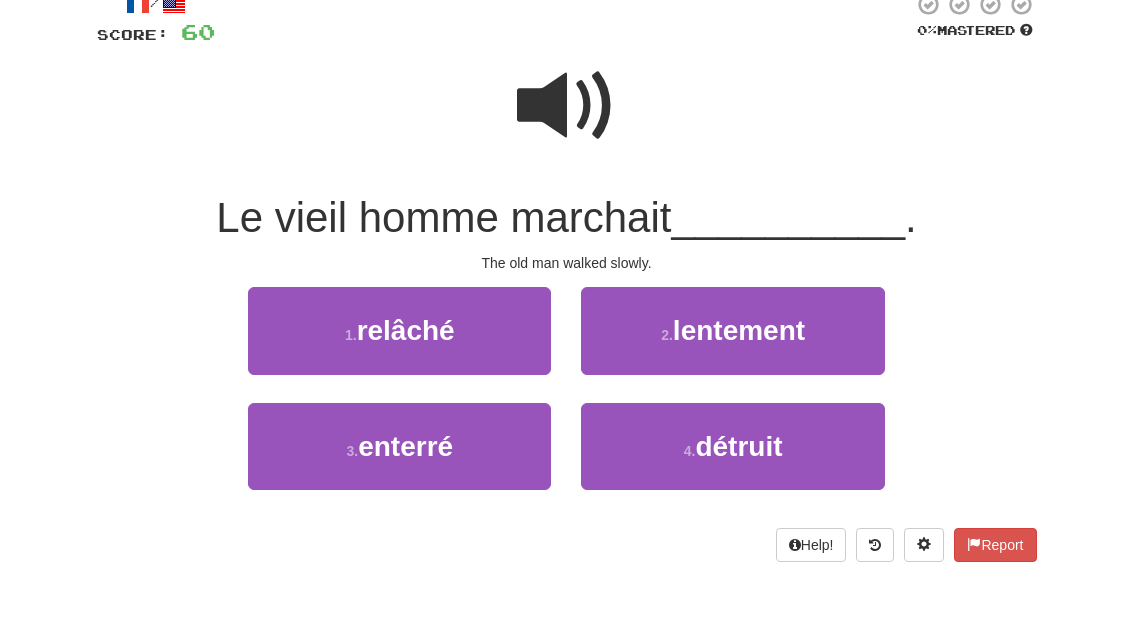 click on "lentement" at bounding box center (739, 330) 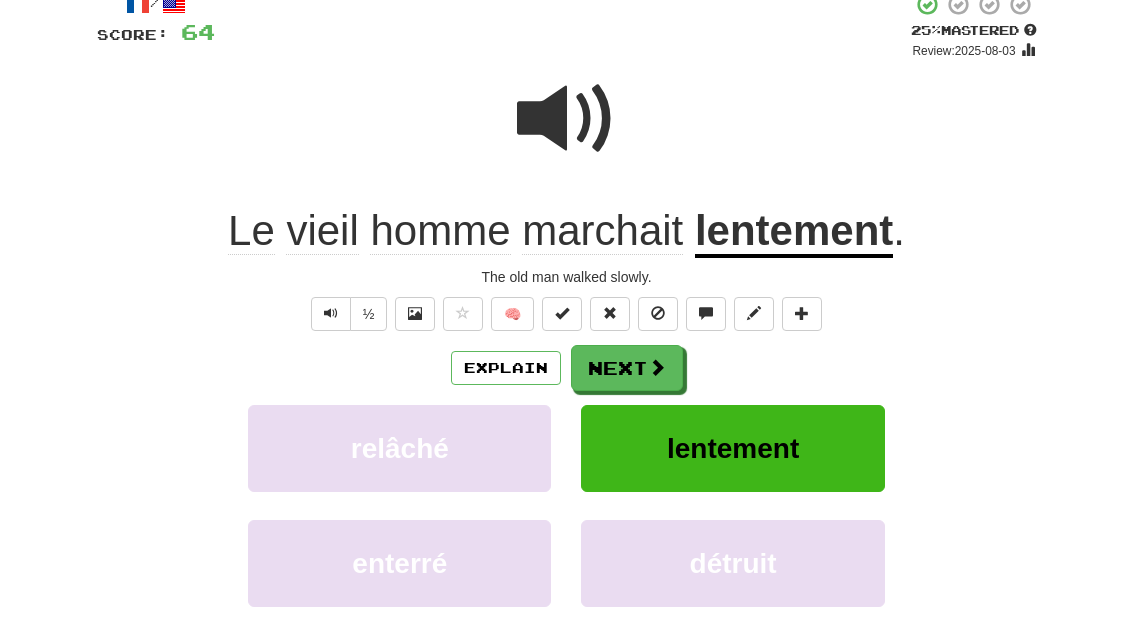 click on "🧠" at bounding box center [512, 314] 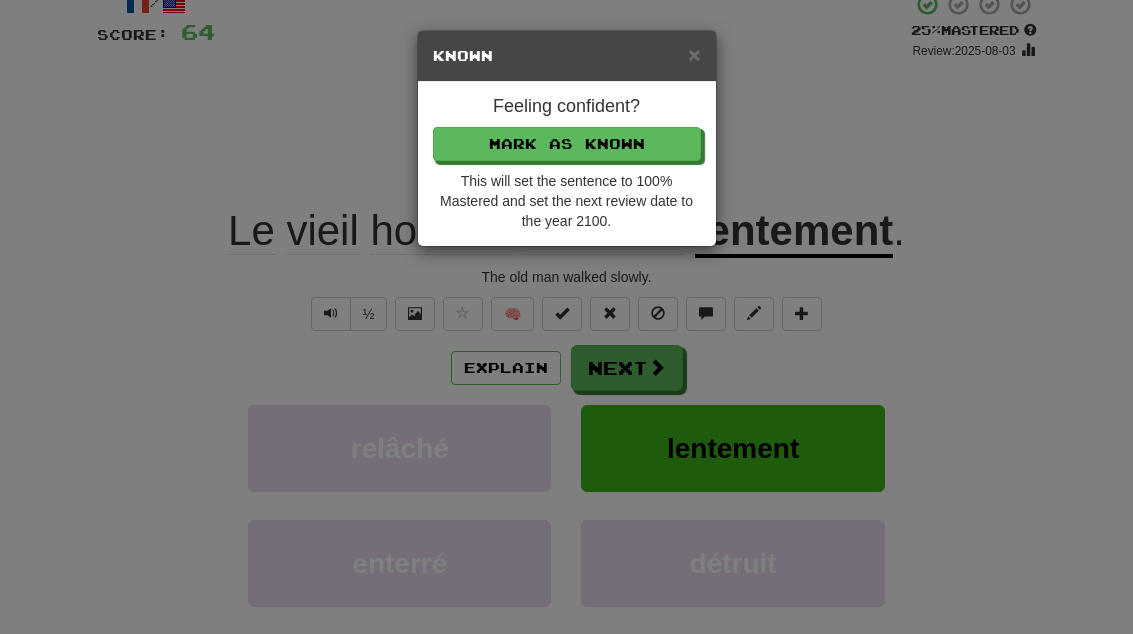 click on "× Known Feeling confident? Mark as Known This will set the sentence to 100% Mastered and set the next review date to the year 2100." at bounding box center (566, 317) 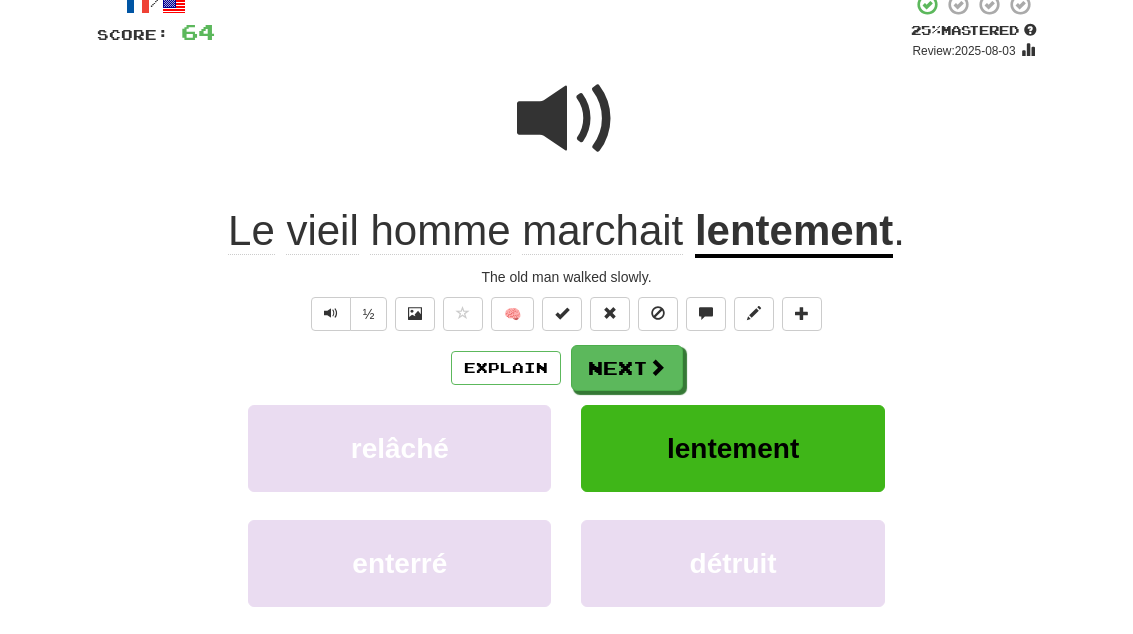 click on "Next" at bounding box center (627, 368) 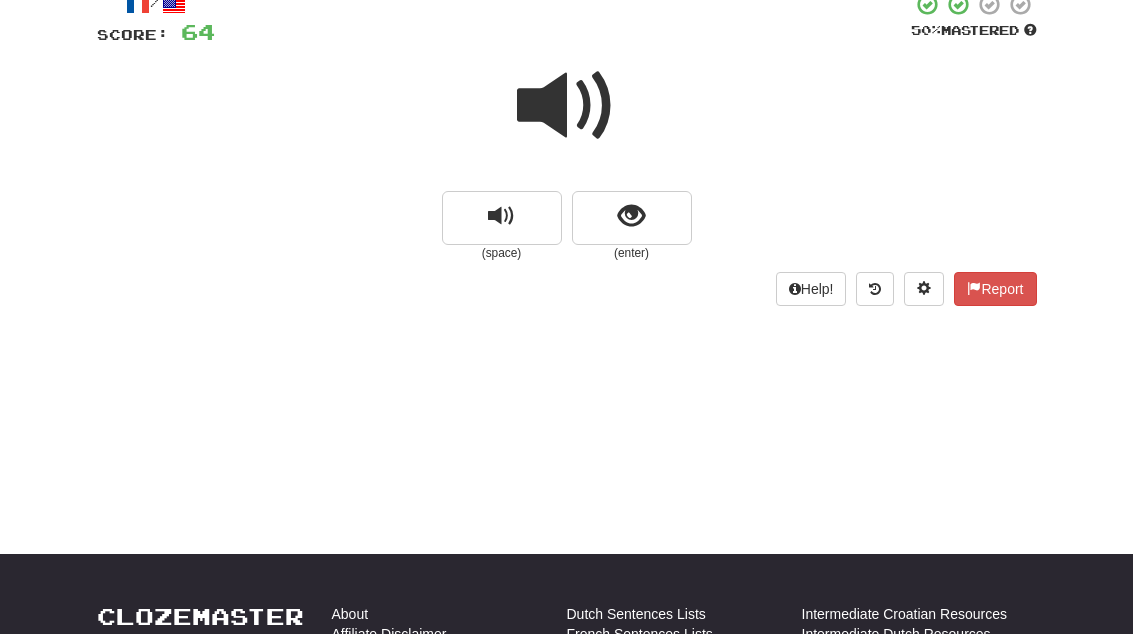click at bounding box center [631, 216] 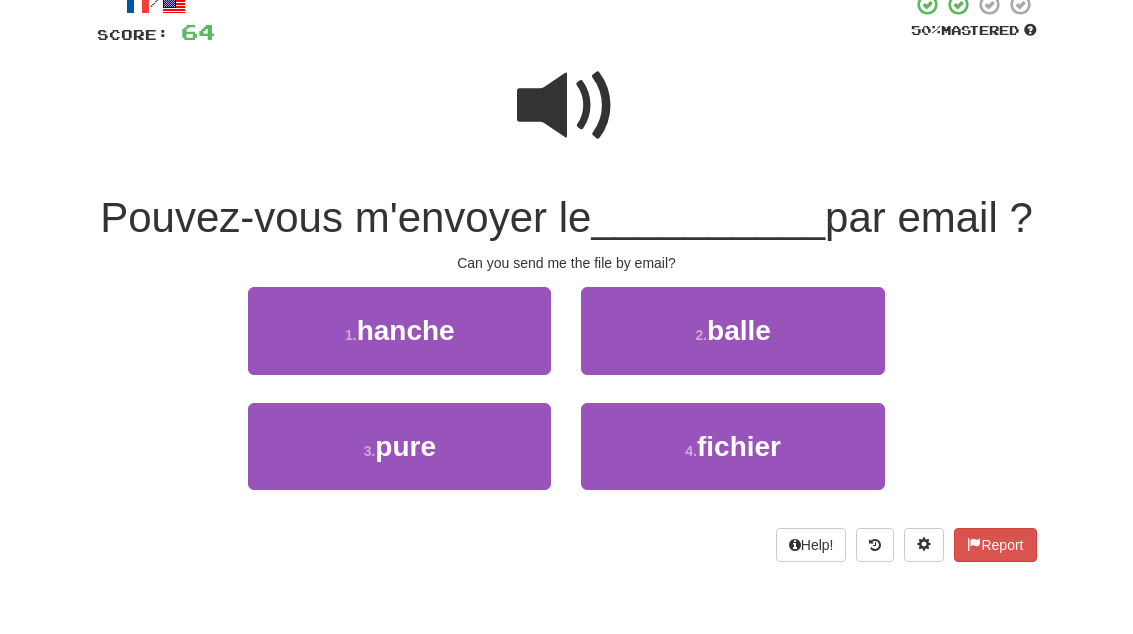 click on "fichier" at bounding box center [739, 446] 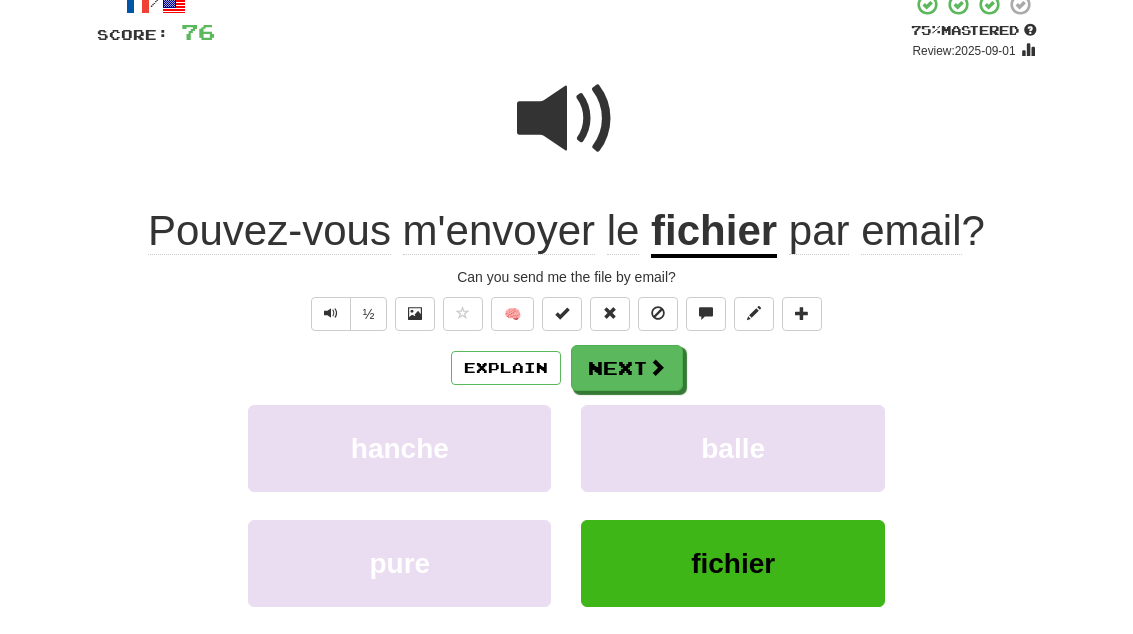 click on "🧠" at bounding box center (512, 314) 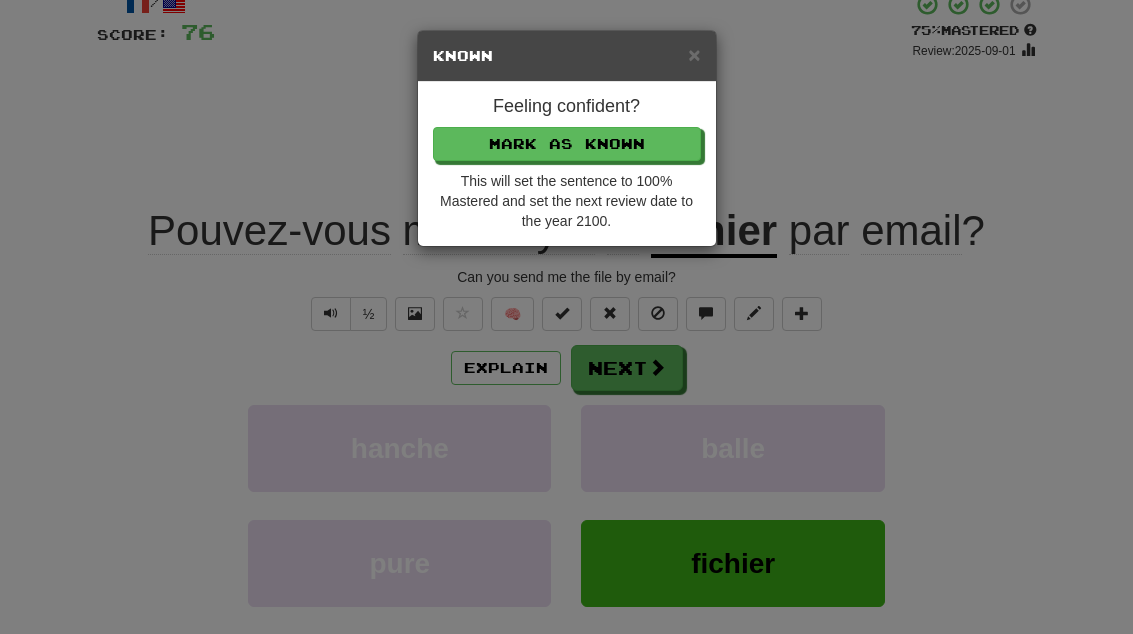 click on "× Known Feeling confident? Mark as Known This will set the sentence to 100% Mastered and set the next review date to the year 2100." at bounding box center (566, 317) 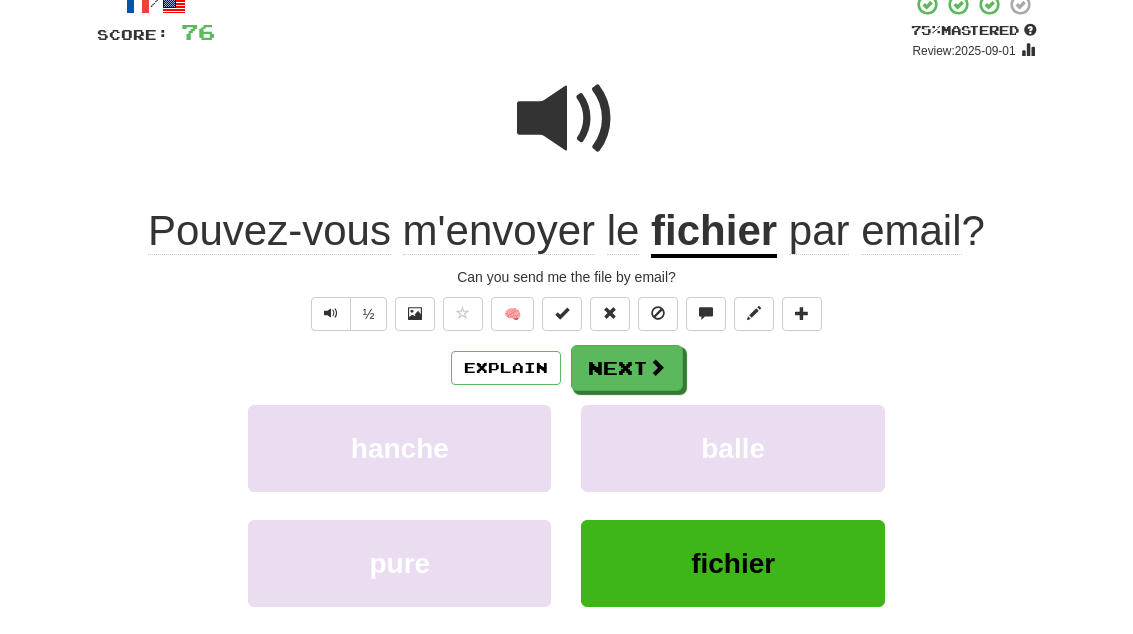 click on "Next" at bounding box center (627, 368) 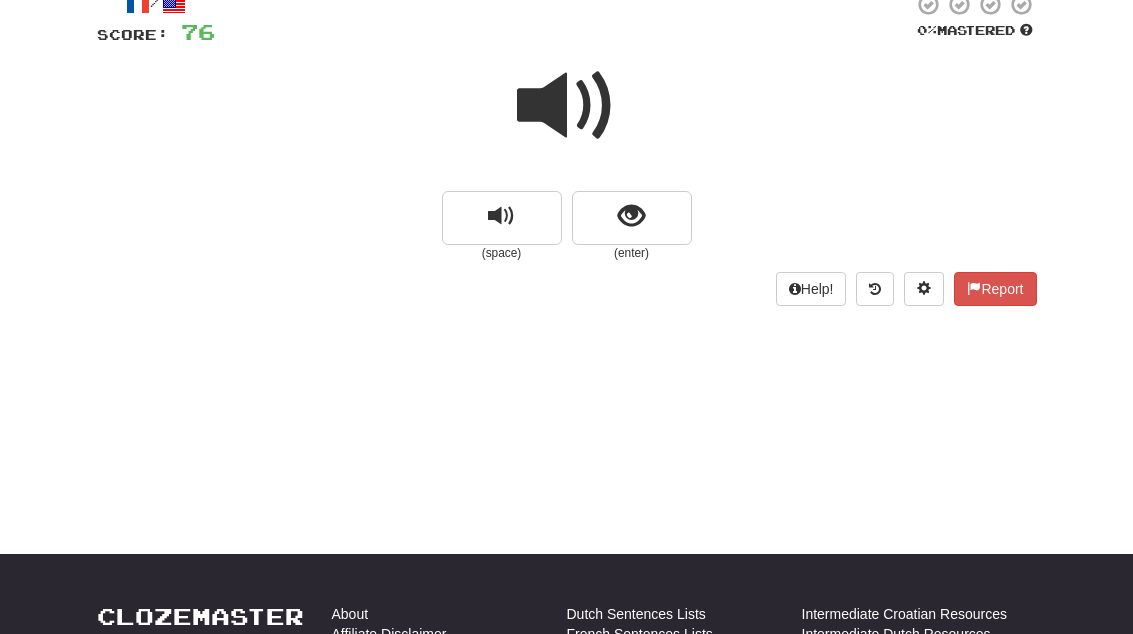 click at bounding box center [567, 106] 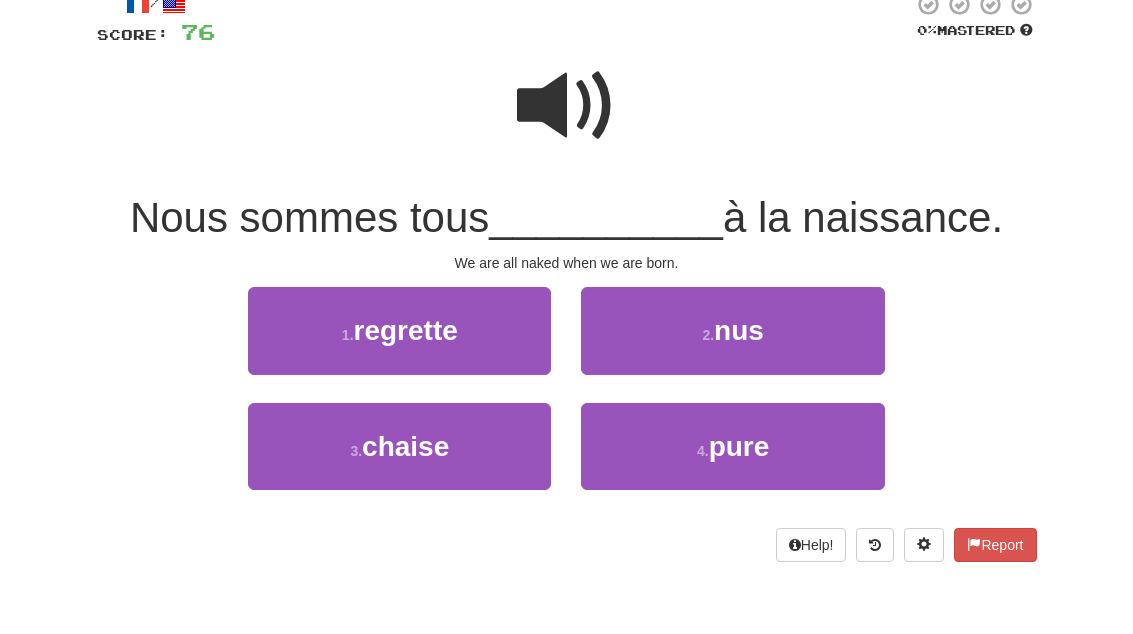 click on "2 .  nus" at bounding box center [732, 330] 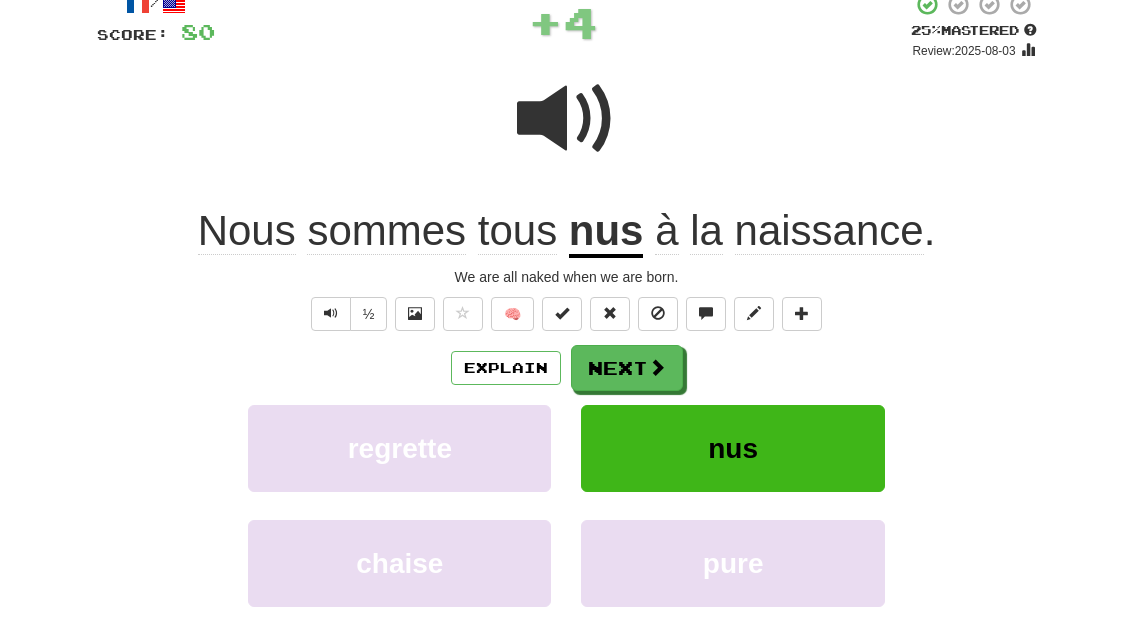 click on "🧠" at bounding box center [512, 314] 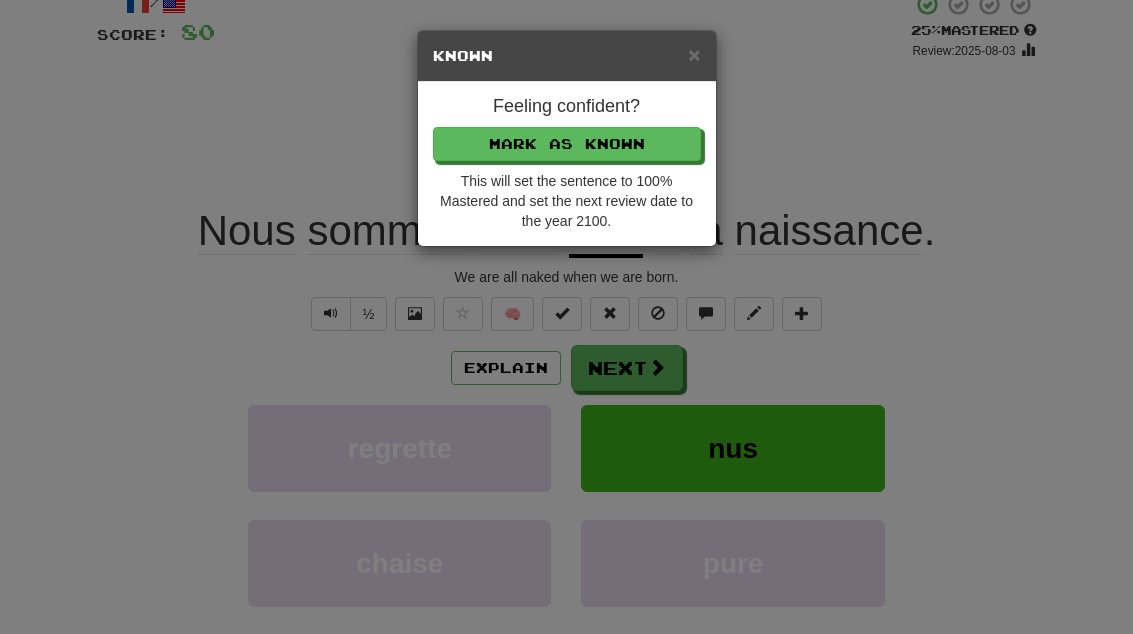 click on "× Known Feeling confident? Mark as Known This will set the sentence to 100% Mastered and set the next review date to the year 2100." at bounding box center [566, 317] 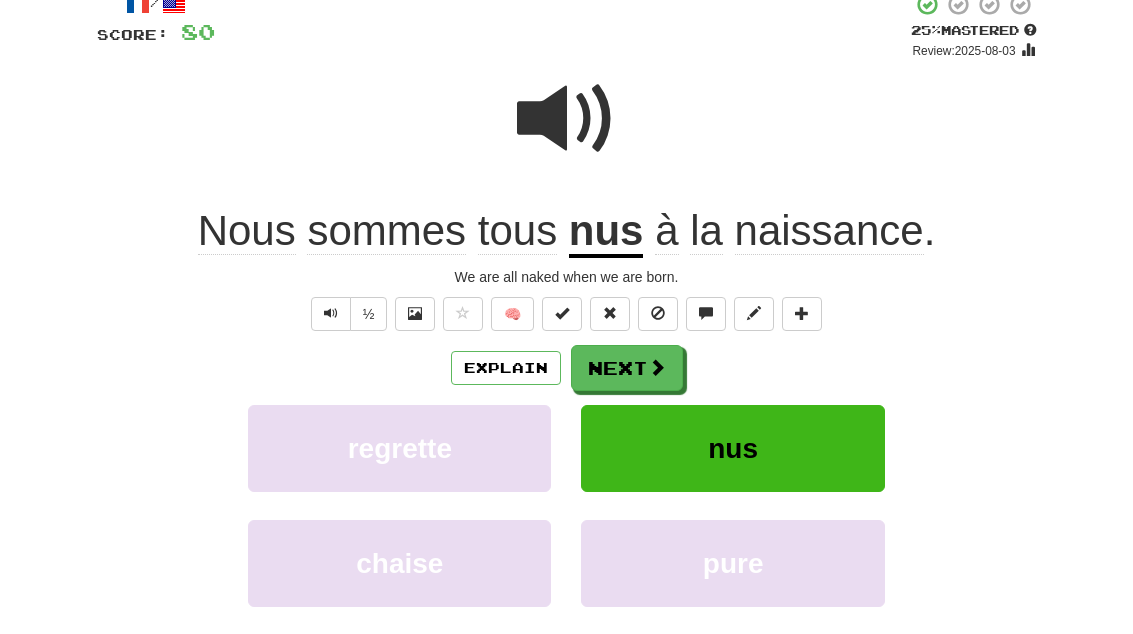 click on "Next" at bounding box center (627, 368) 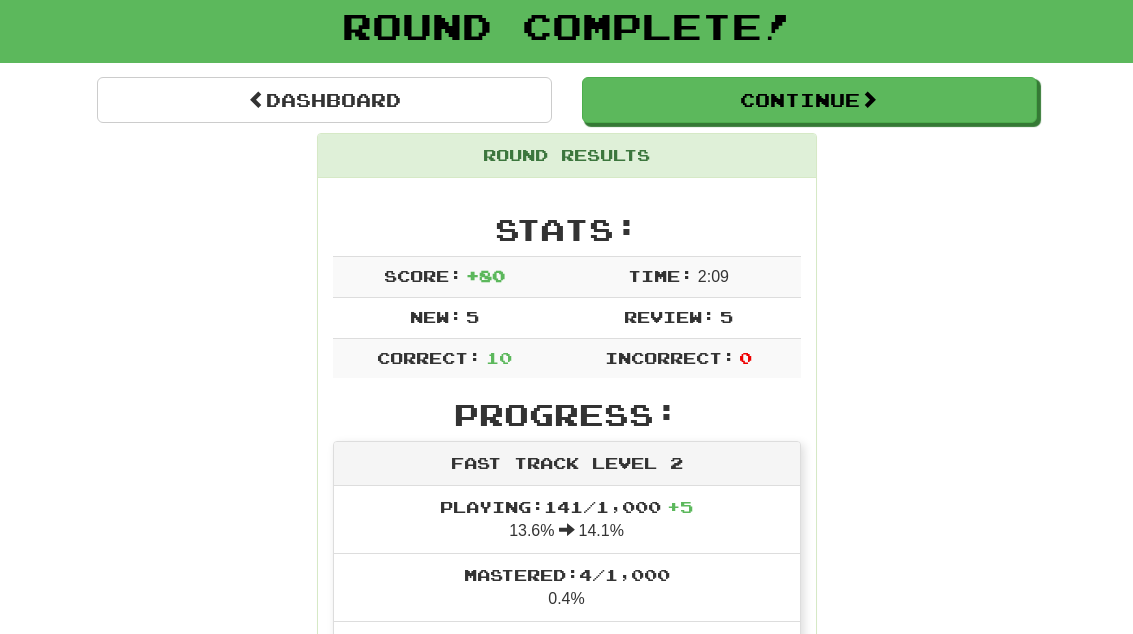 scroll, scrollTop: 0, scrollLeft: 0, axis: both 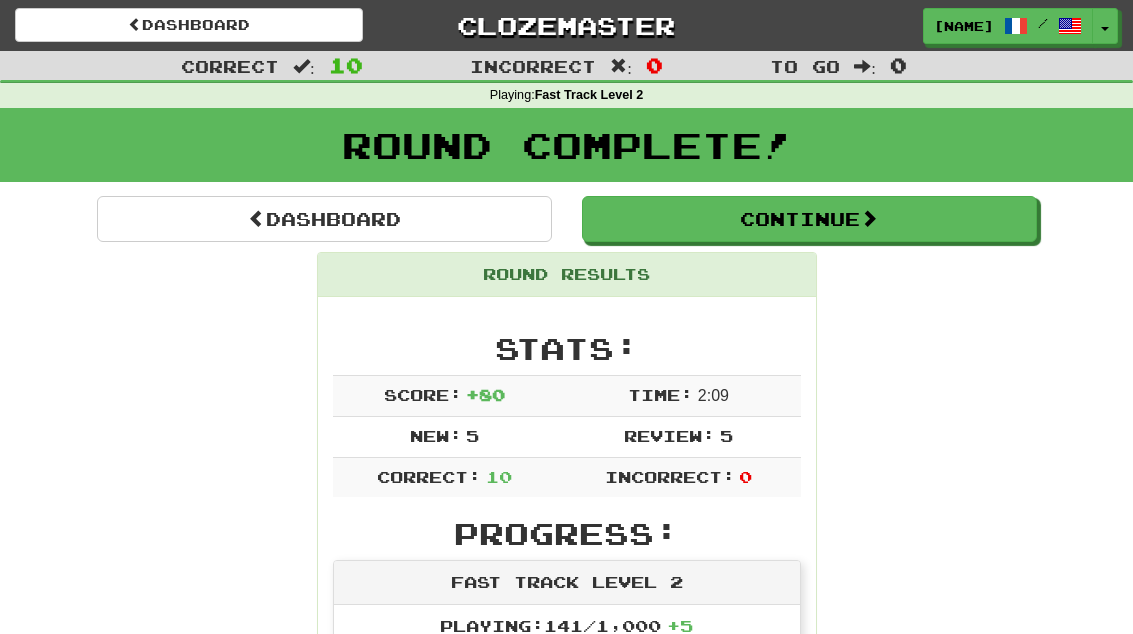 click on "Continue" at bounding box center [809, 219] 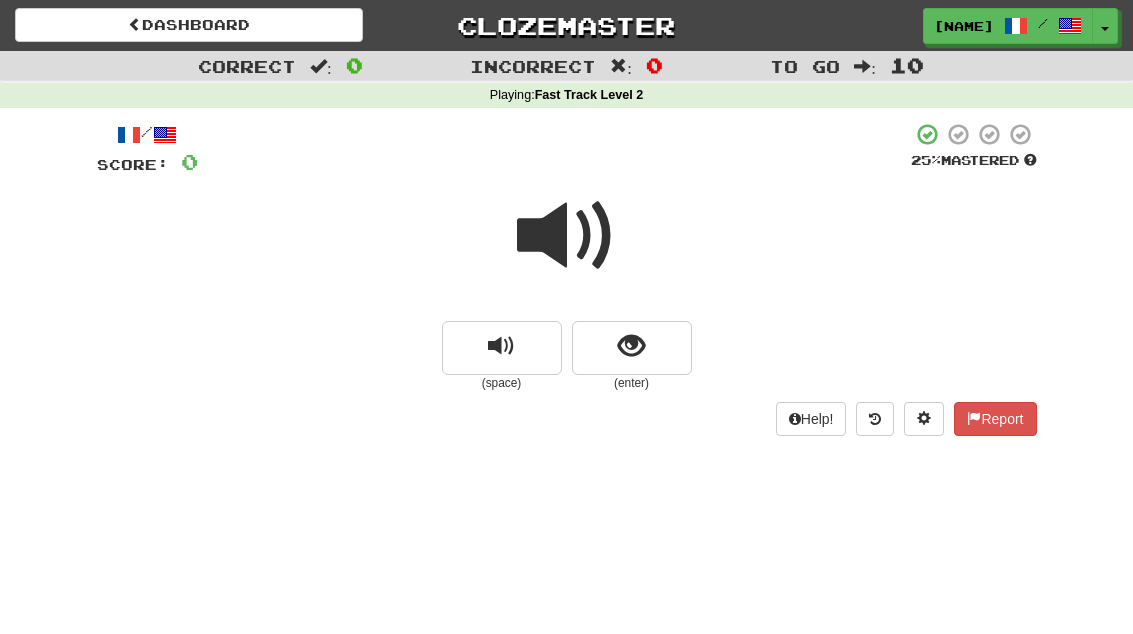 click at bounding box center [632, 348] 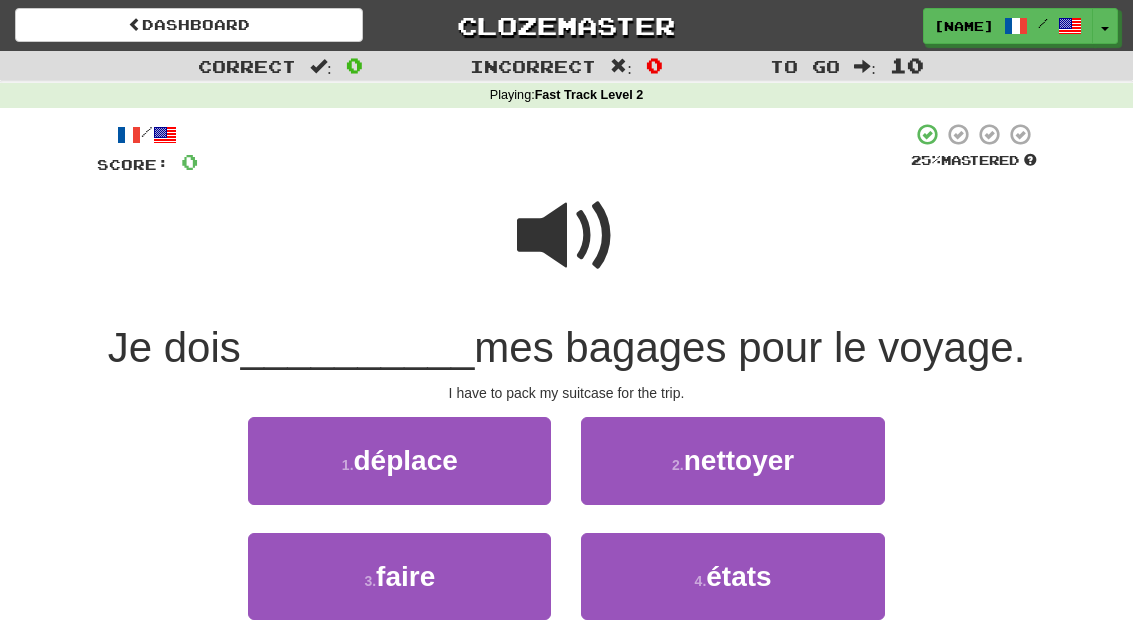 click on "faire" at bounding box center (405, 576) 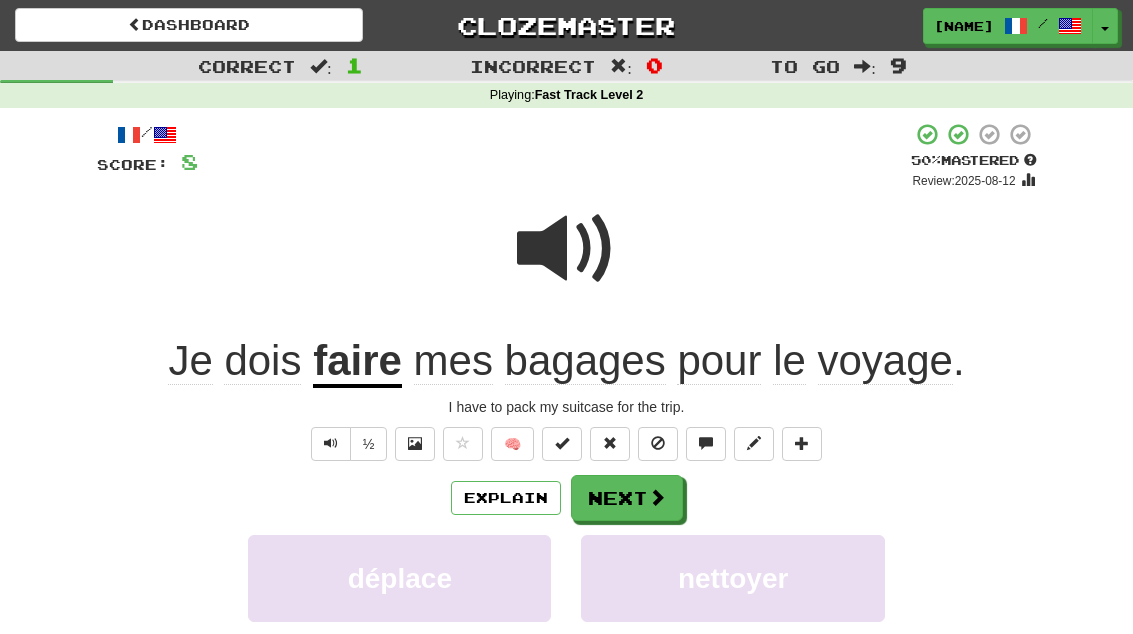 click on "🧠" at bounding box center (512, 444) 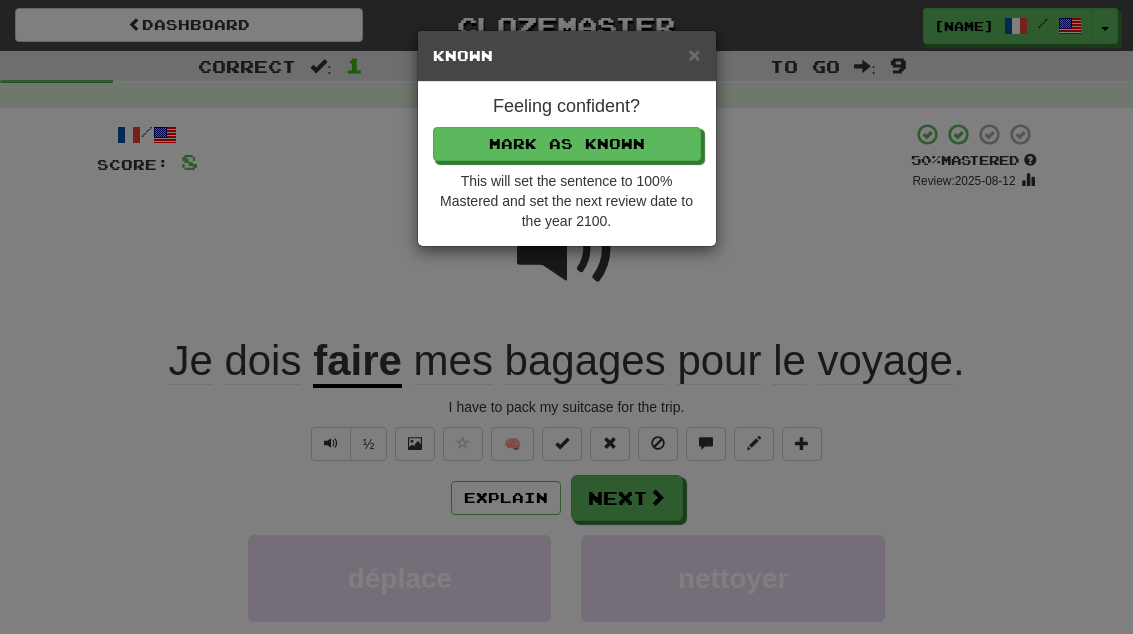 click on "× Known Feeling confident? Mark as Known This will set the sentence to 100% Mastered and set the next review date to the year 2100." at bounding box center (566, 317) 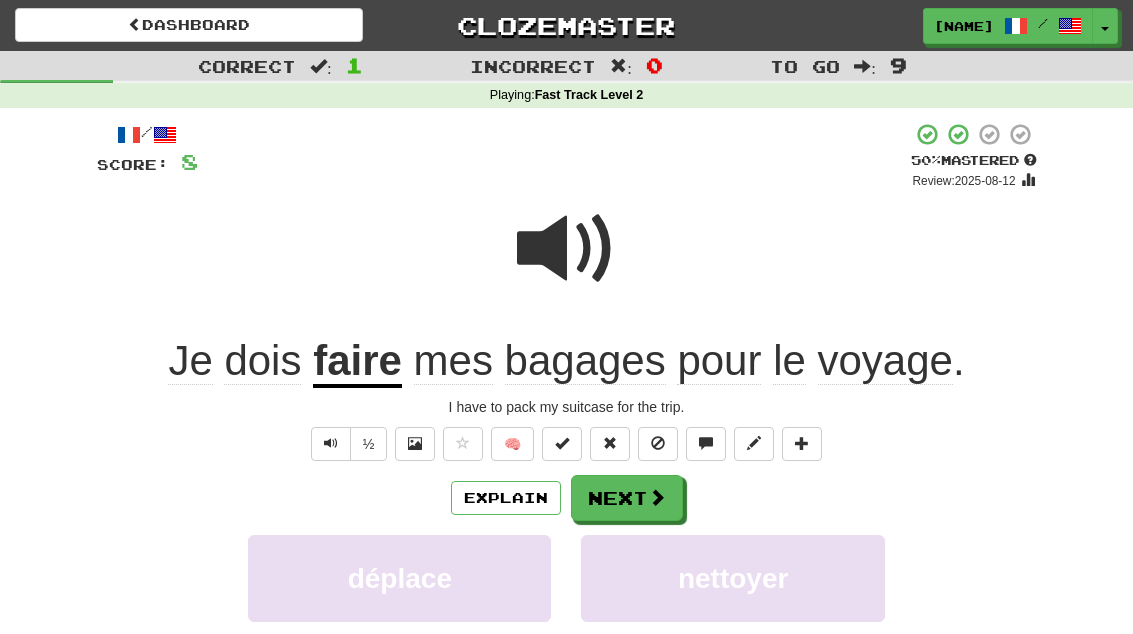 click on "Next" at bounding box center [627, 498] 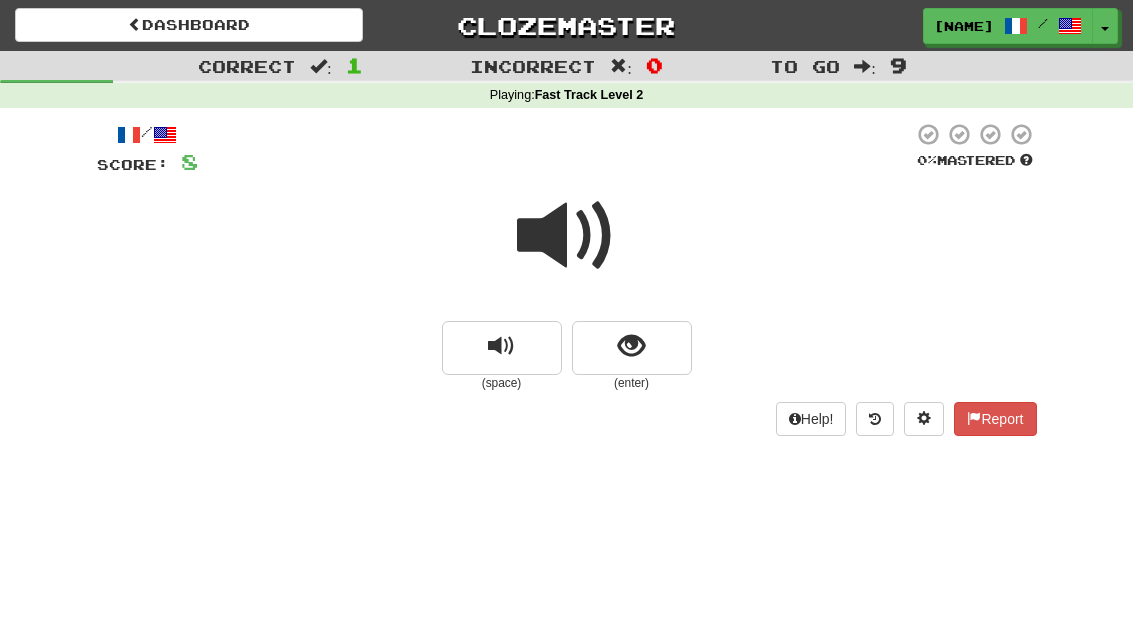 click at bounding box center [632, 348] 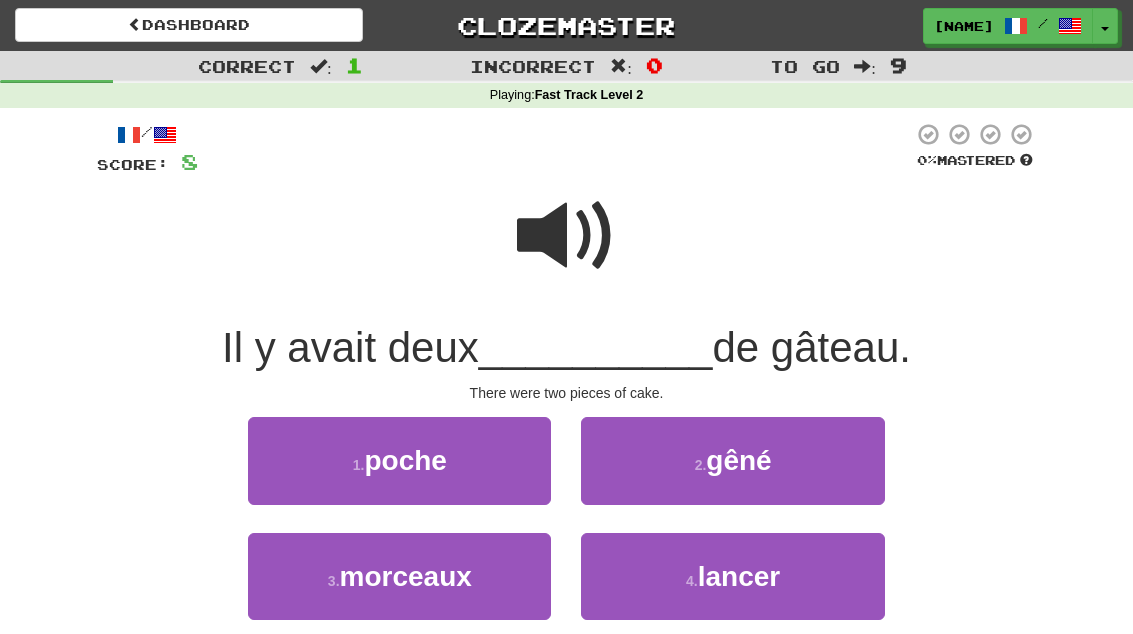 click on "morceaux" at bounding box center [406, 576] 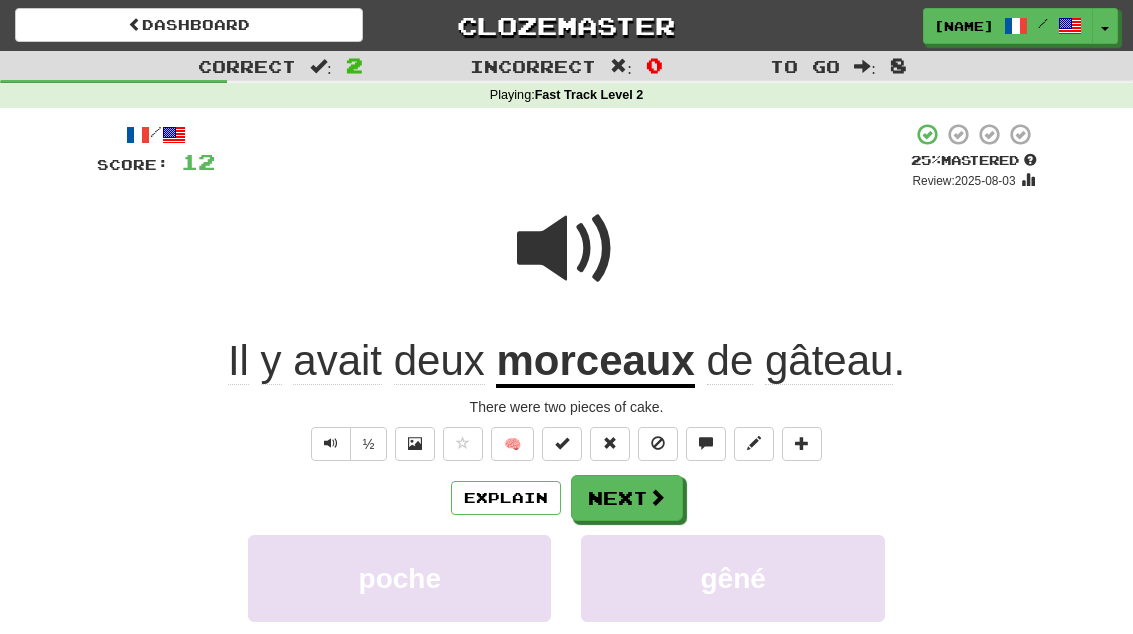 click on "🧠" at bounding box center (512, 444) 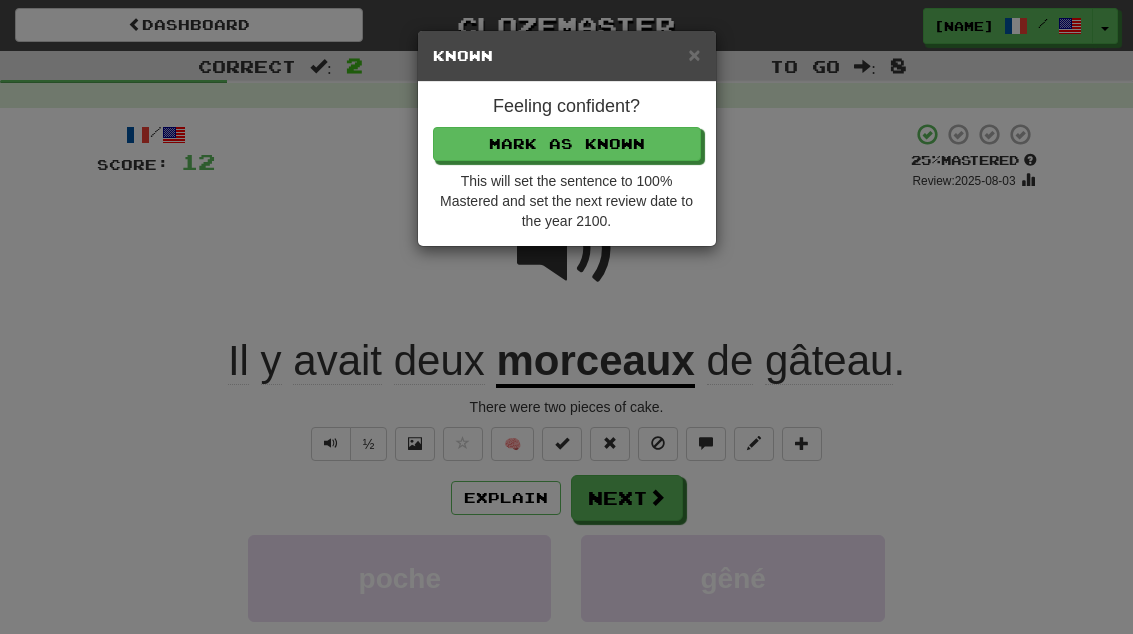 click on "× Known Feeling confident? Mark as Known This will set the sentence to 100% Mastered and set the next review date to the year 2100." at bounding box center (566, 317) 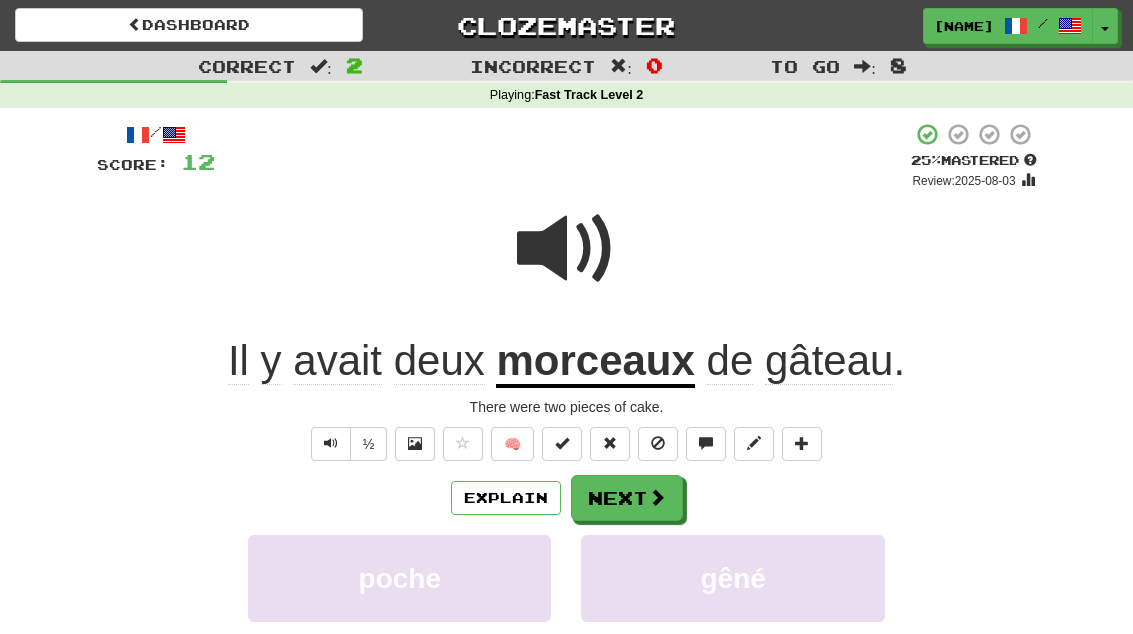 click at bounding box center [657, 497] 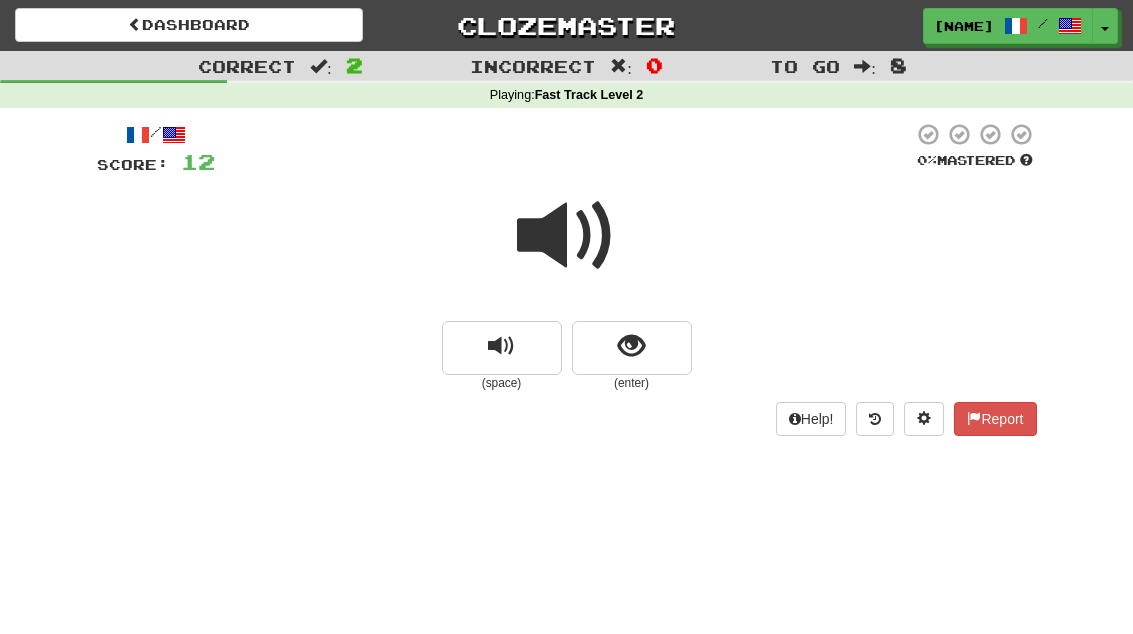 click at bounding box center (631, 346) 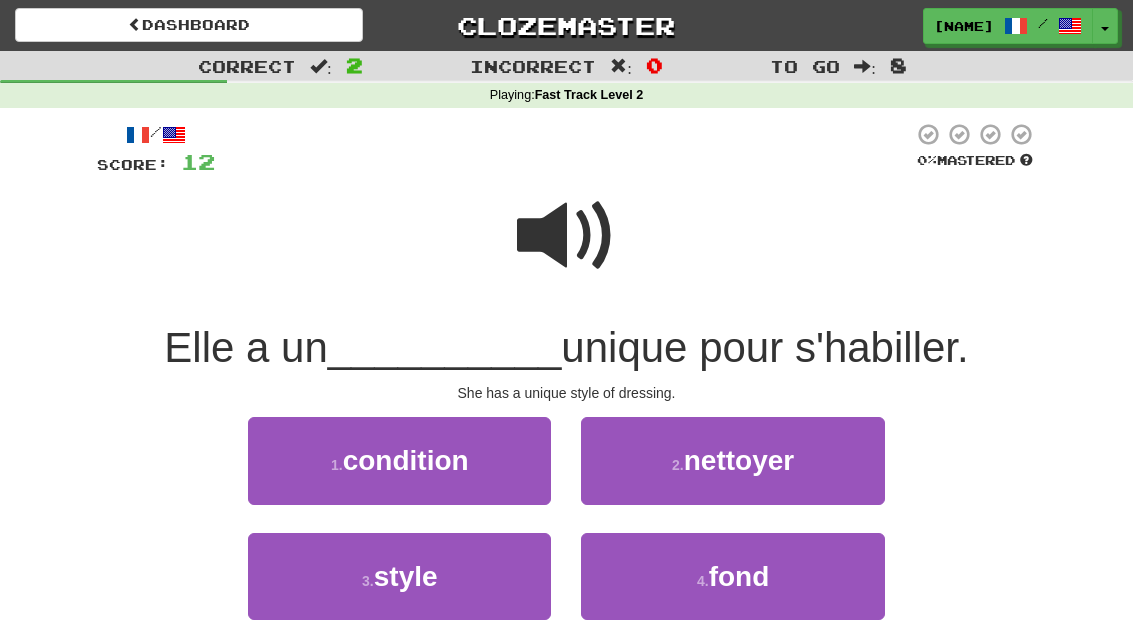 click on "style" at bounding box center (406, 576) 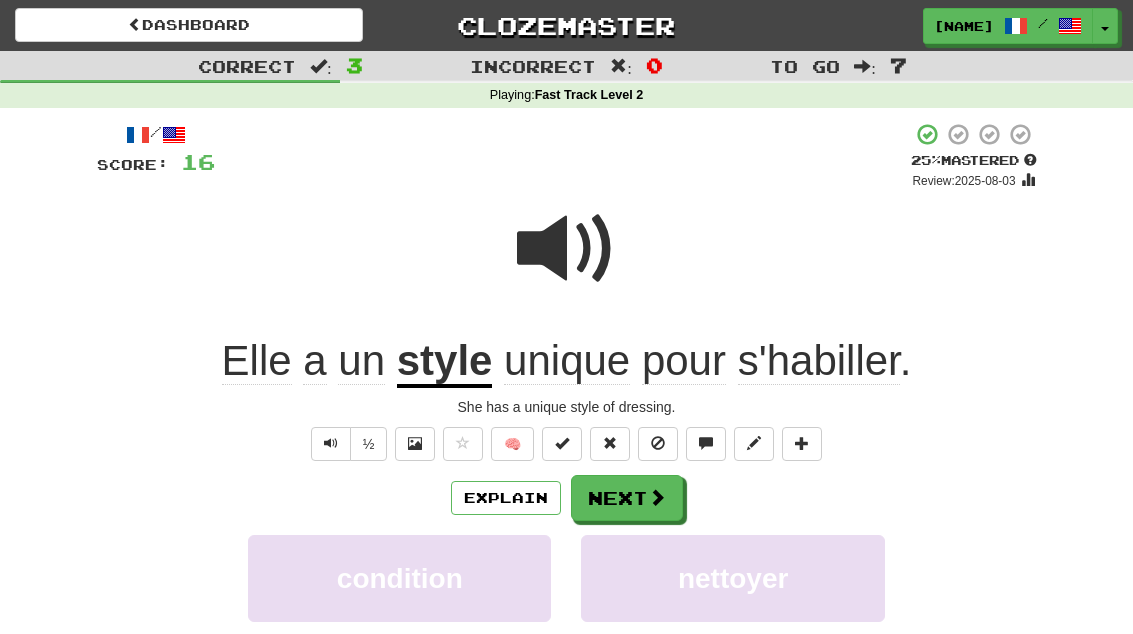 click on "Next" at bounding box center [627, 498] 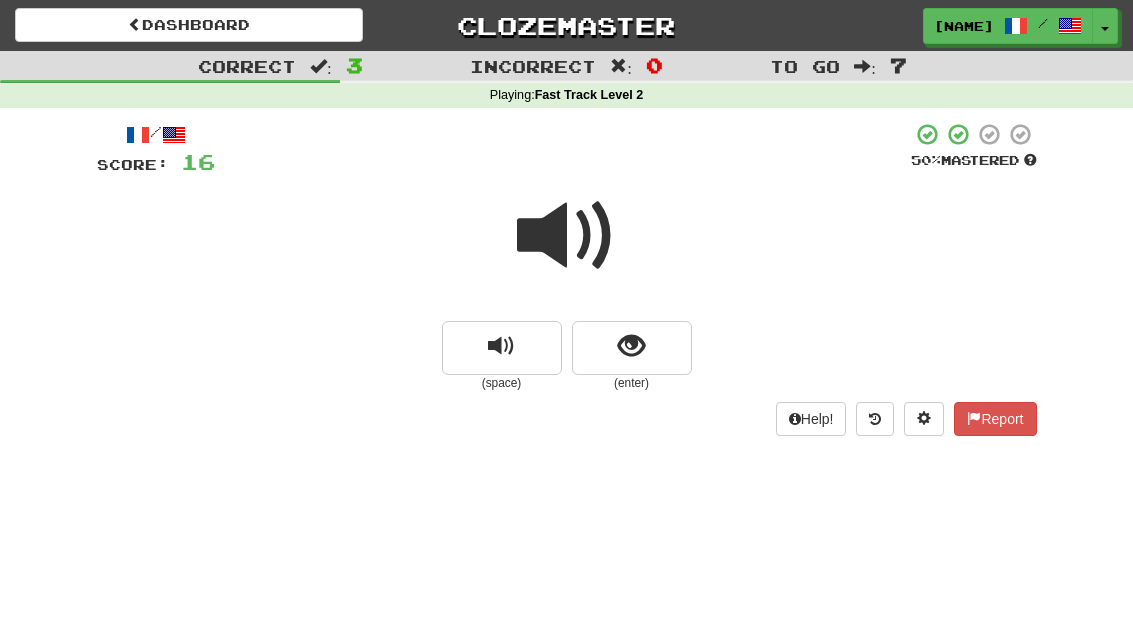 click at bounding box center [632, 348] 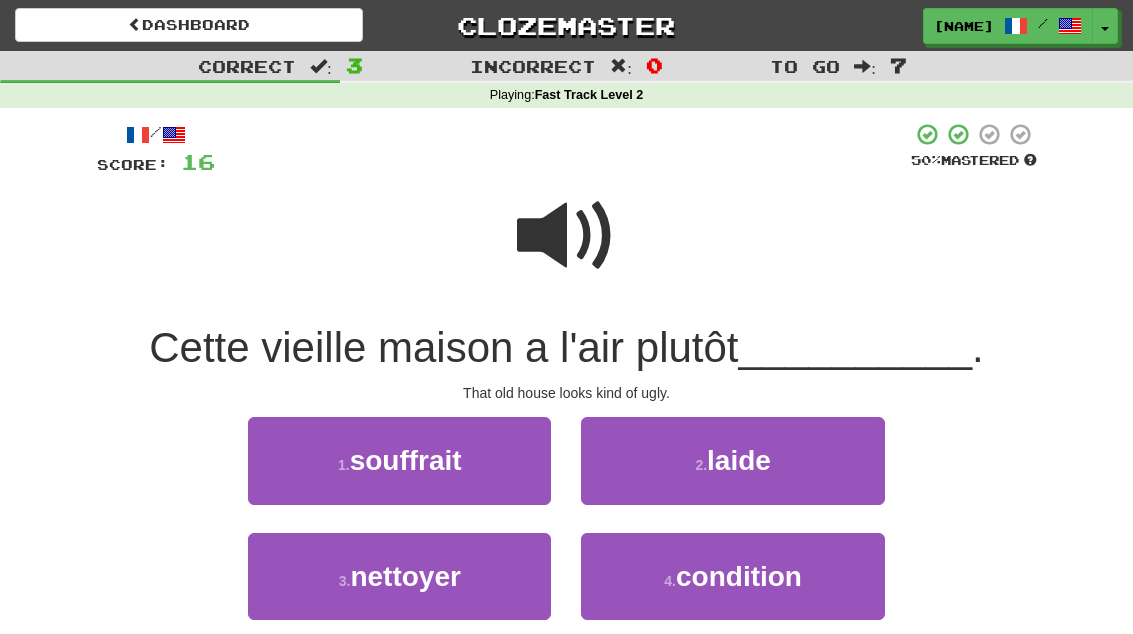 click at bounding box center (567, 236) 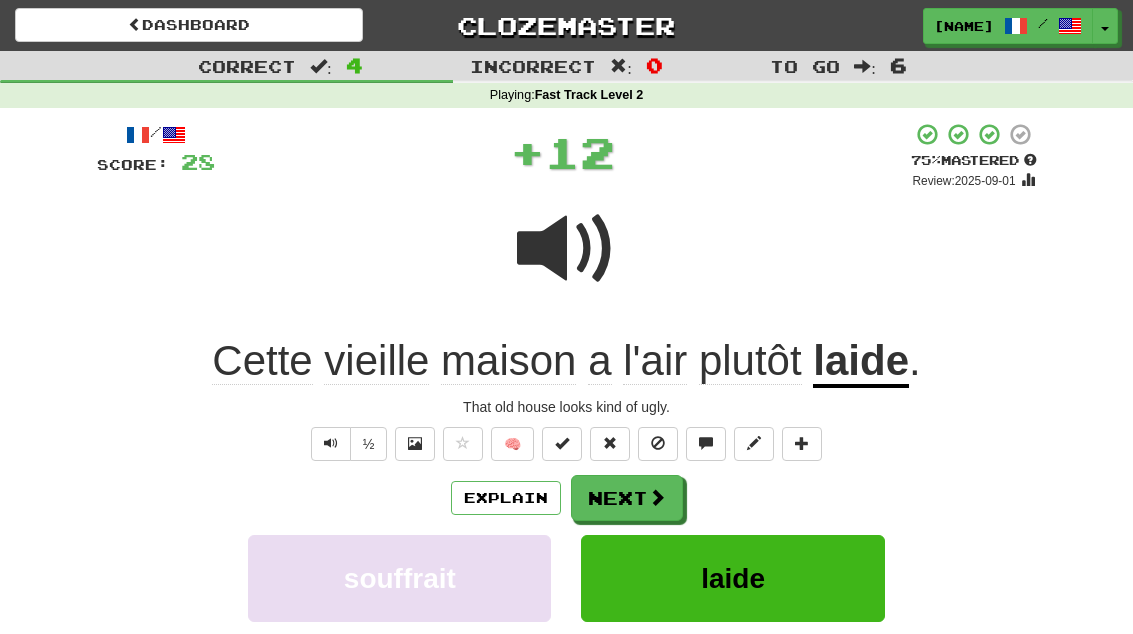 click on "🧠" at bounding box center (512, 444) 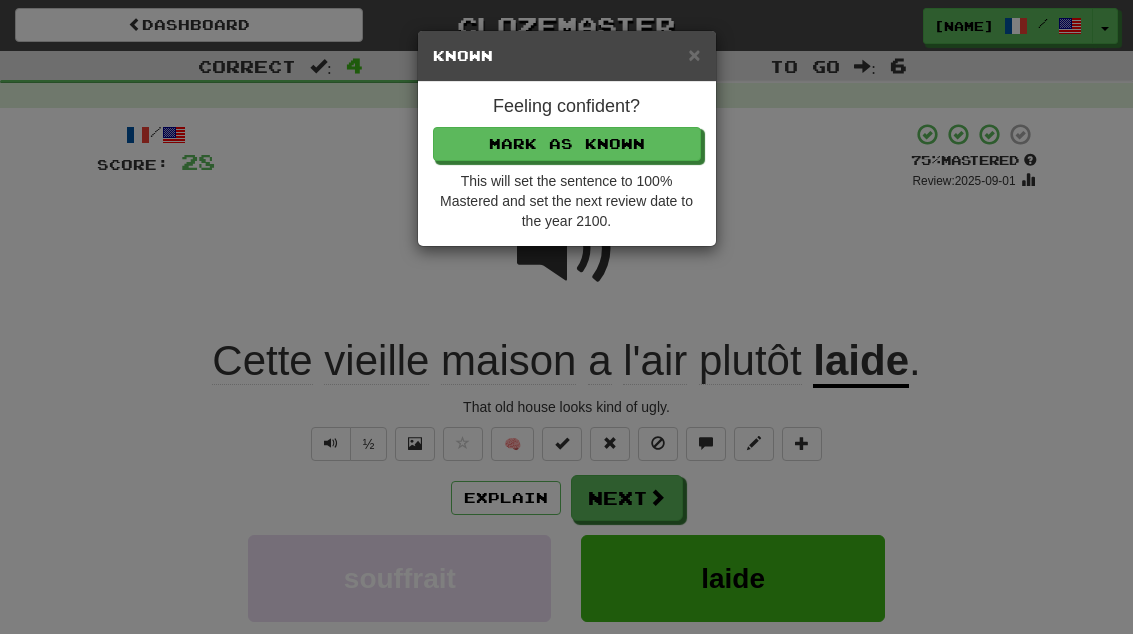 click on "× Known Feeling confident? Mark as Known This will set the sentence to 100% Mastered and set the next review date to the year 2100." at bounding box center (566, 317) 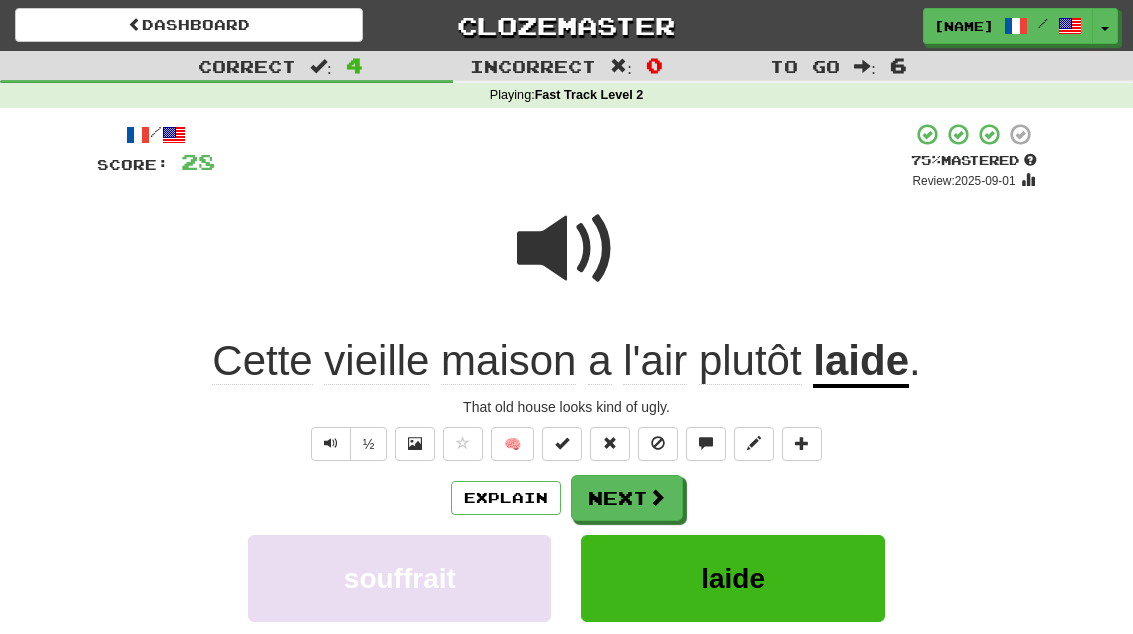 click on "Next" at bounding box center (627, 498) 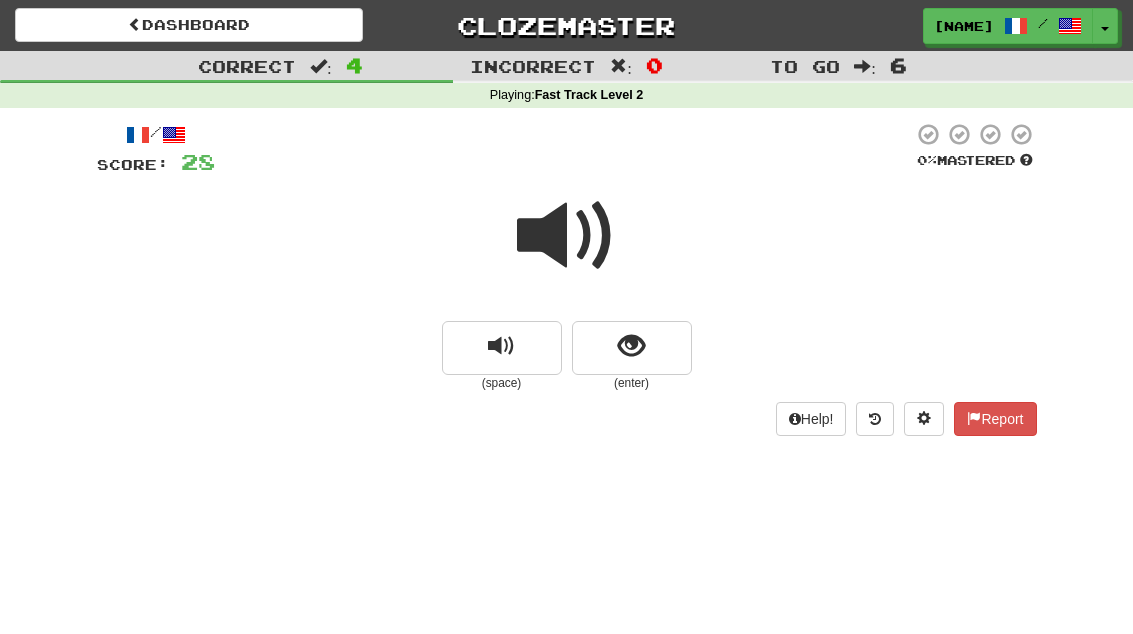 click at bounding box center (567, 236) 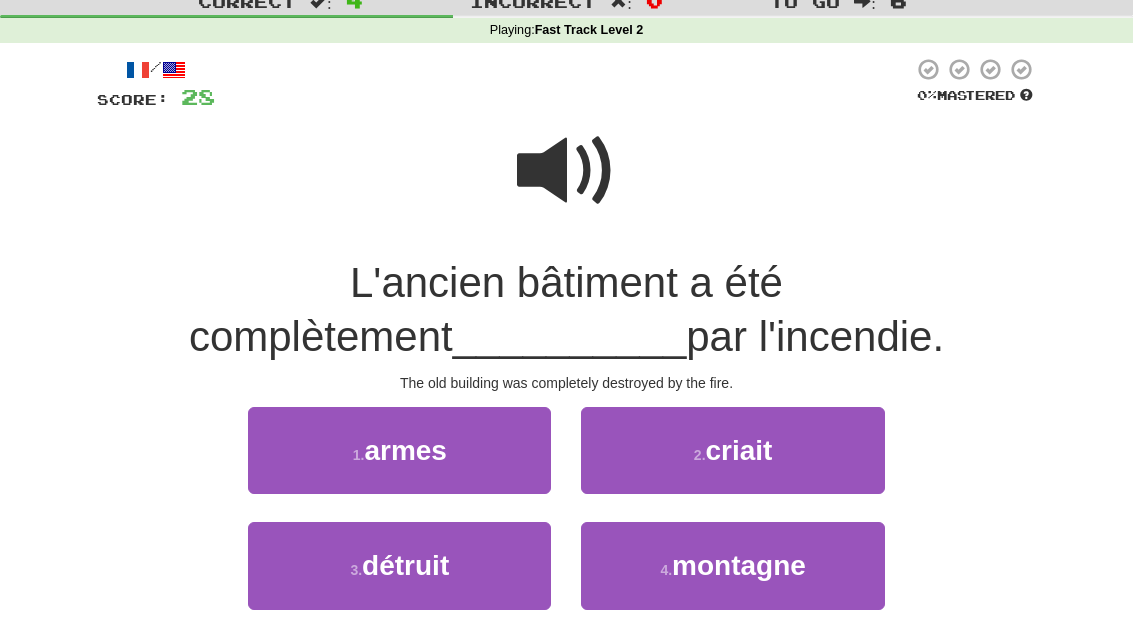 scroll, scrollTop: 65, scrollLeft: 0, axis: vertical 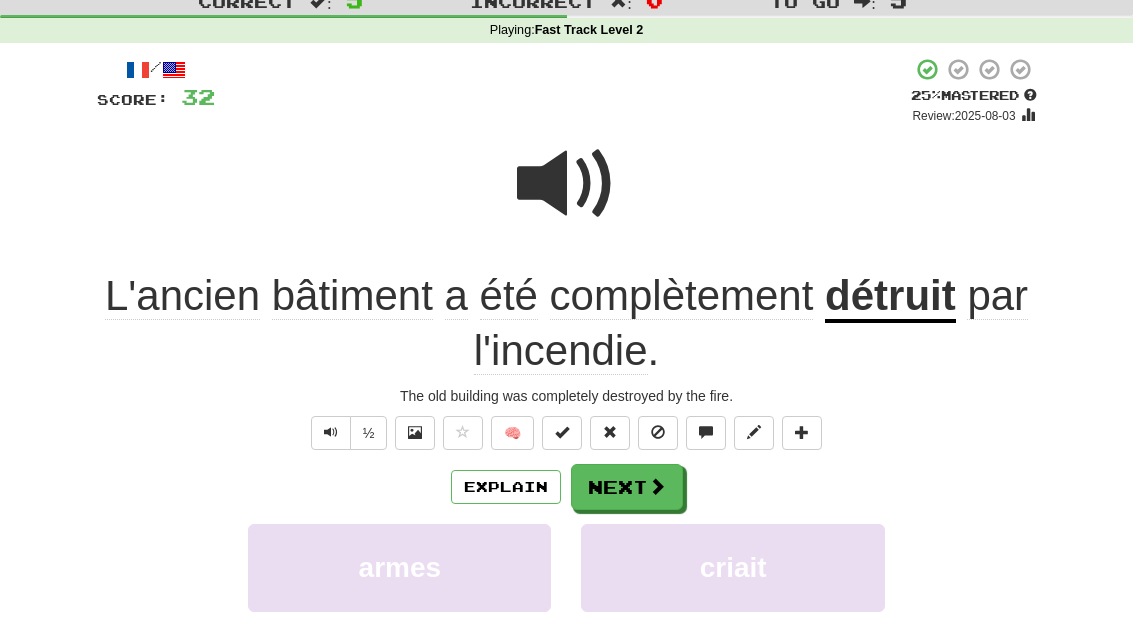 click on "Next" at bounding box center (627, 487) 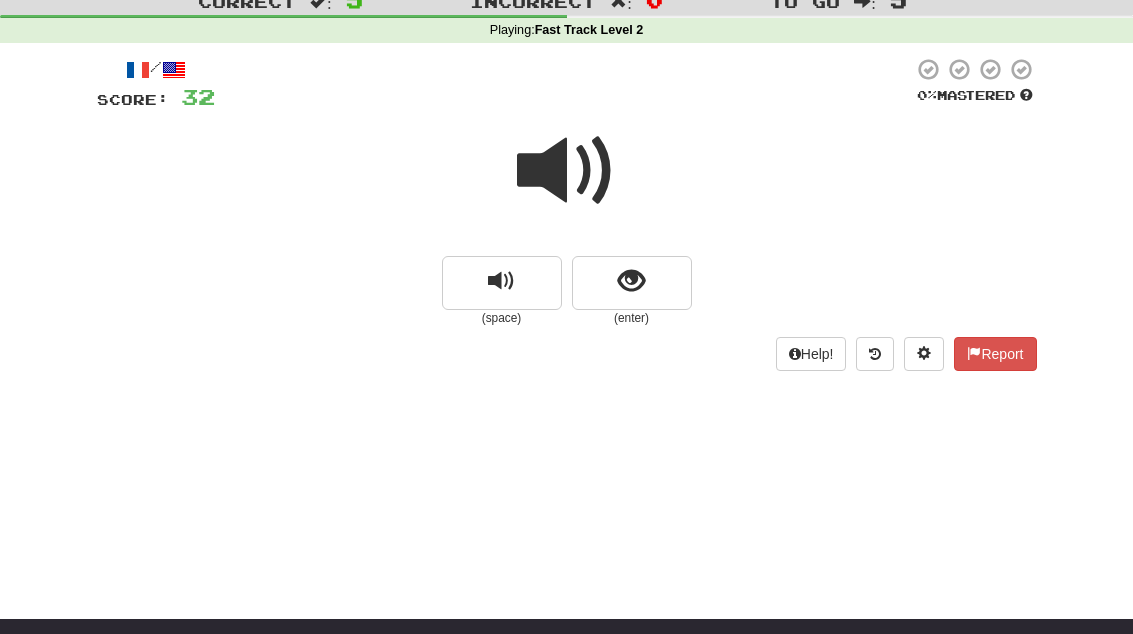 click at bounding box center (502, 283) 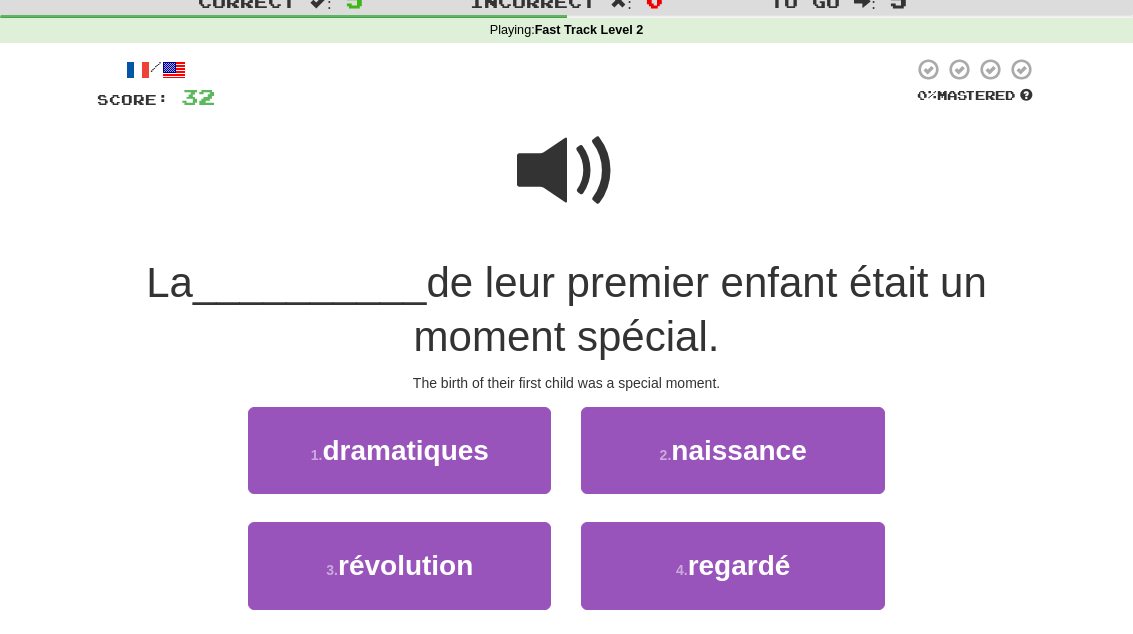 click on "naissance" at bounding box center (738, 450) 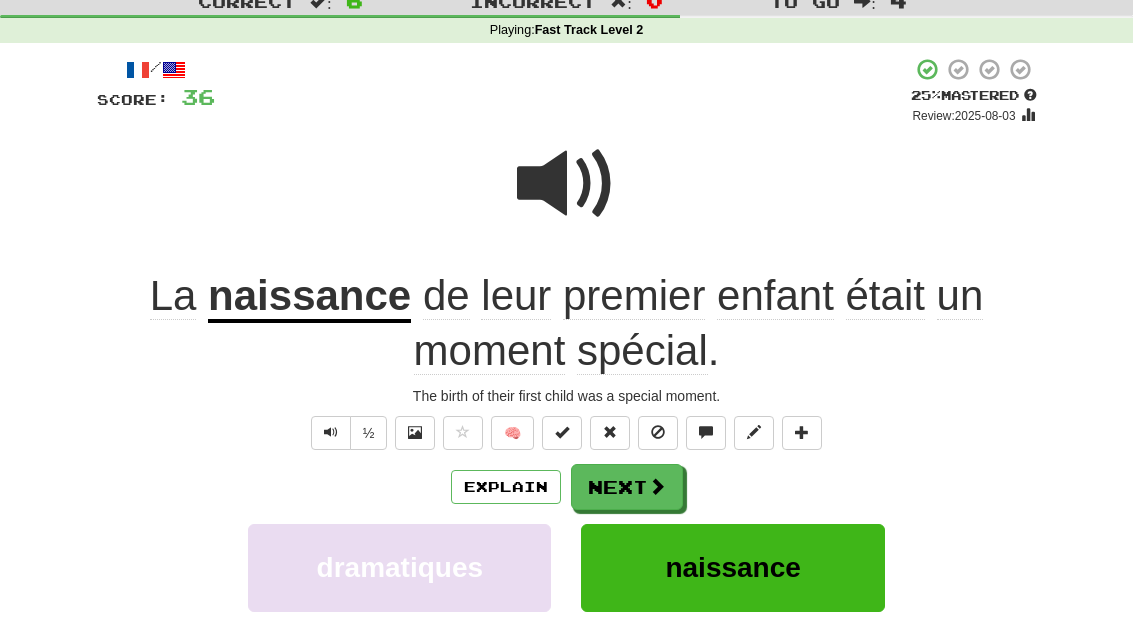click on "🧠" at bounding box center [512, 433] 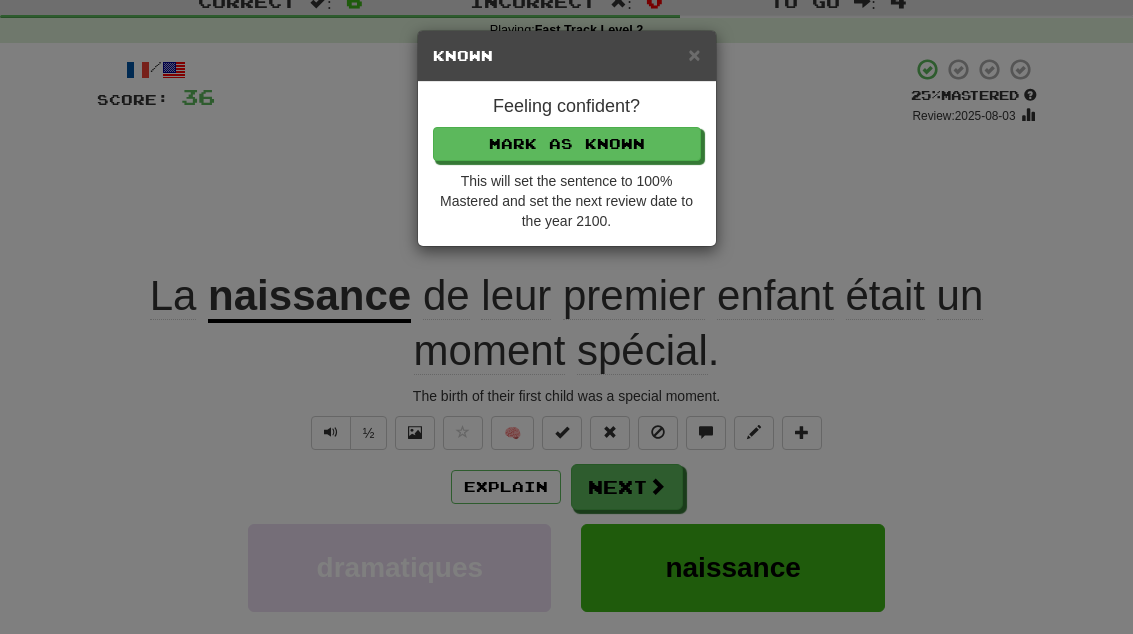 click on "× Known Feeling confident? Mark as Known This will set the sentence to 100% Mastered and set the next review date to the year 2100." at bounding box center [566, 317] 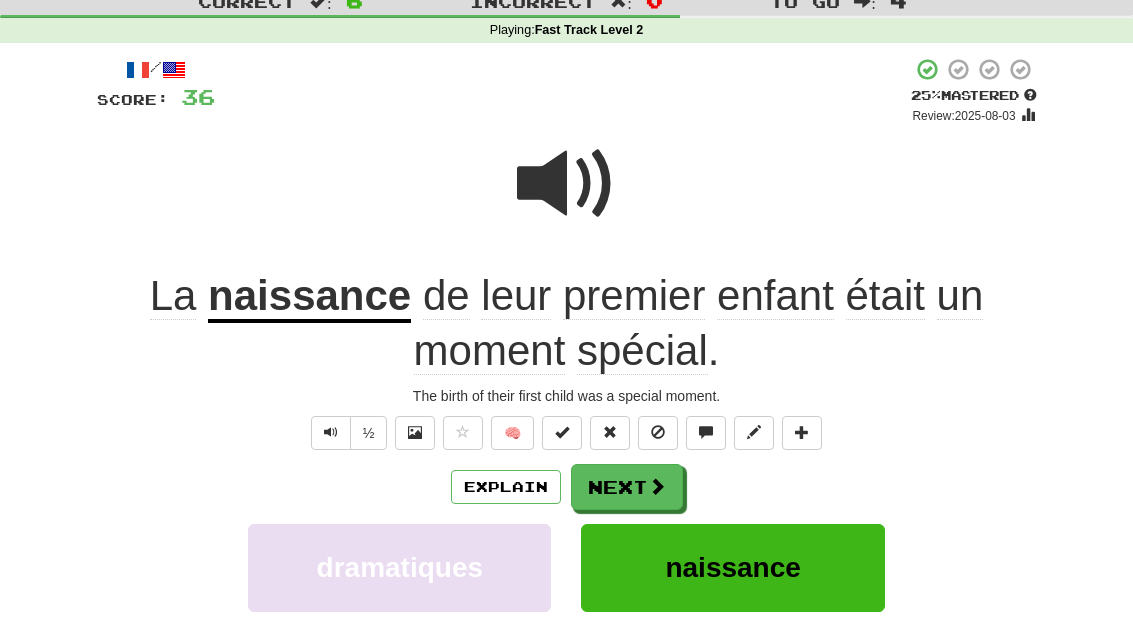 click on "Next" at bounding box center (627, 487) 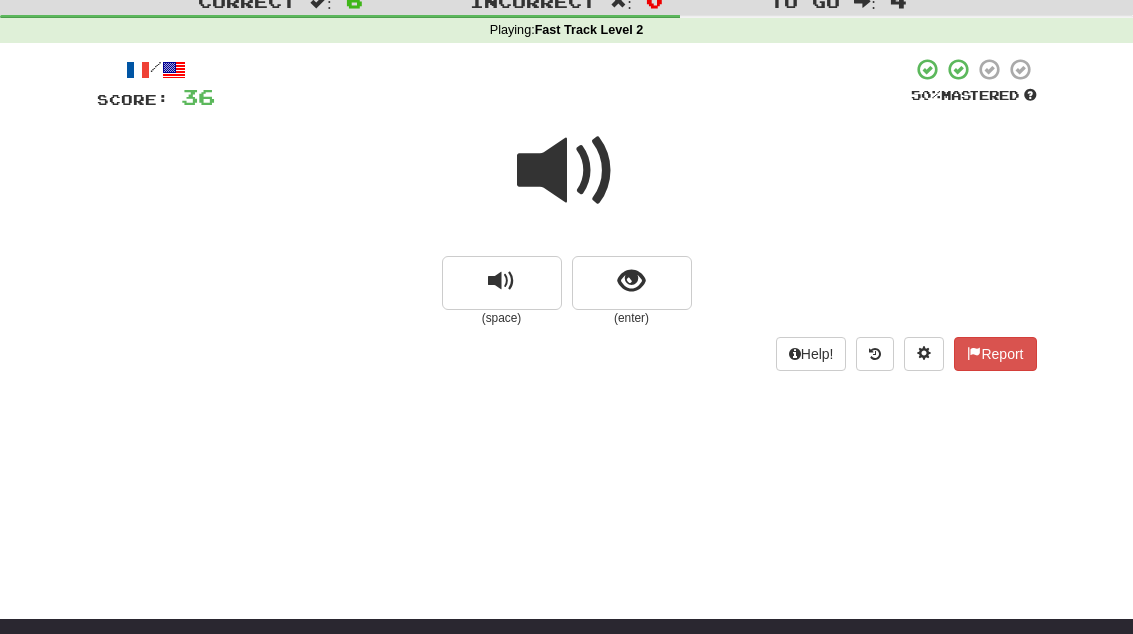 click at bounding box center (567, 171) 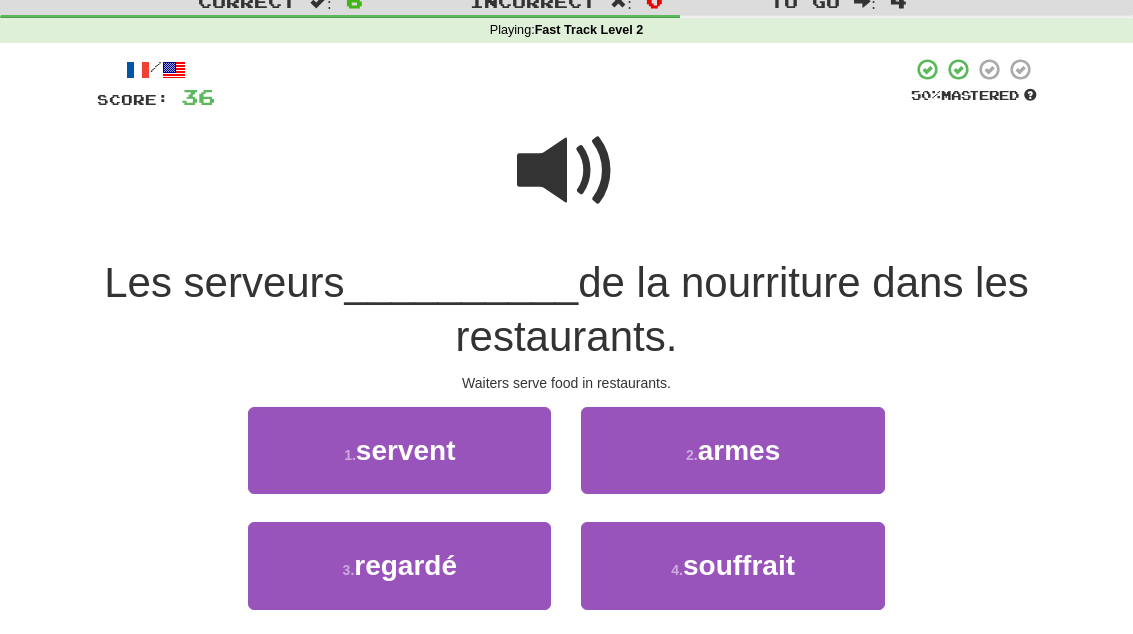 click on "servent" at bounding box center (406, 450) 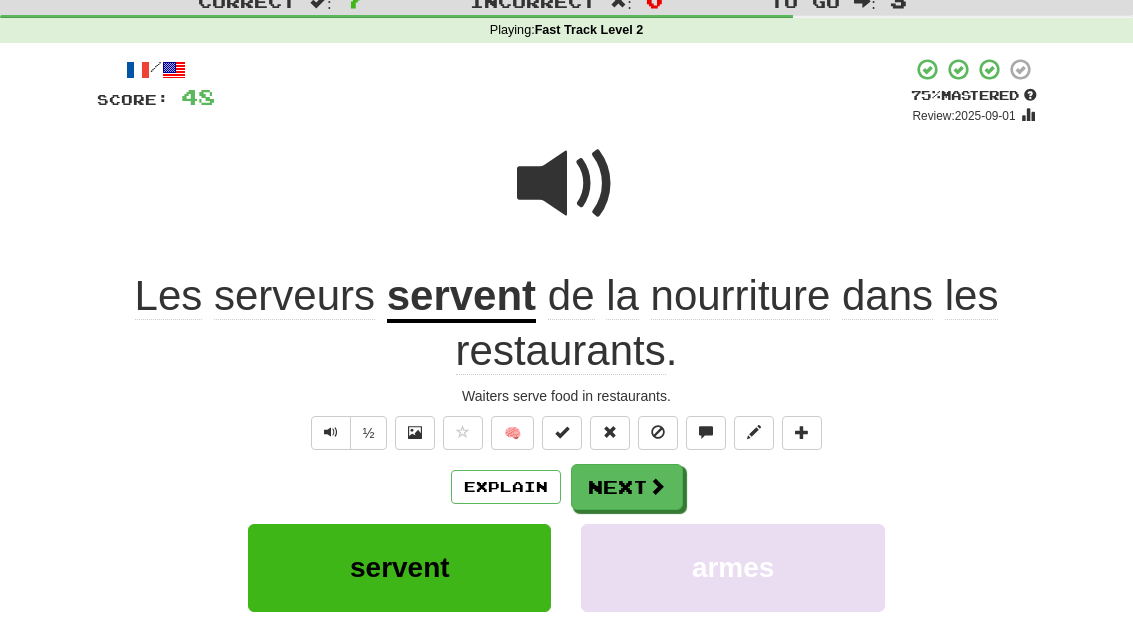 click on "🧠" at bounding box center (512, 433) 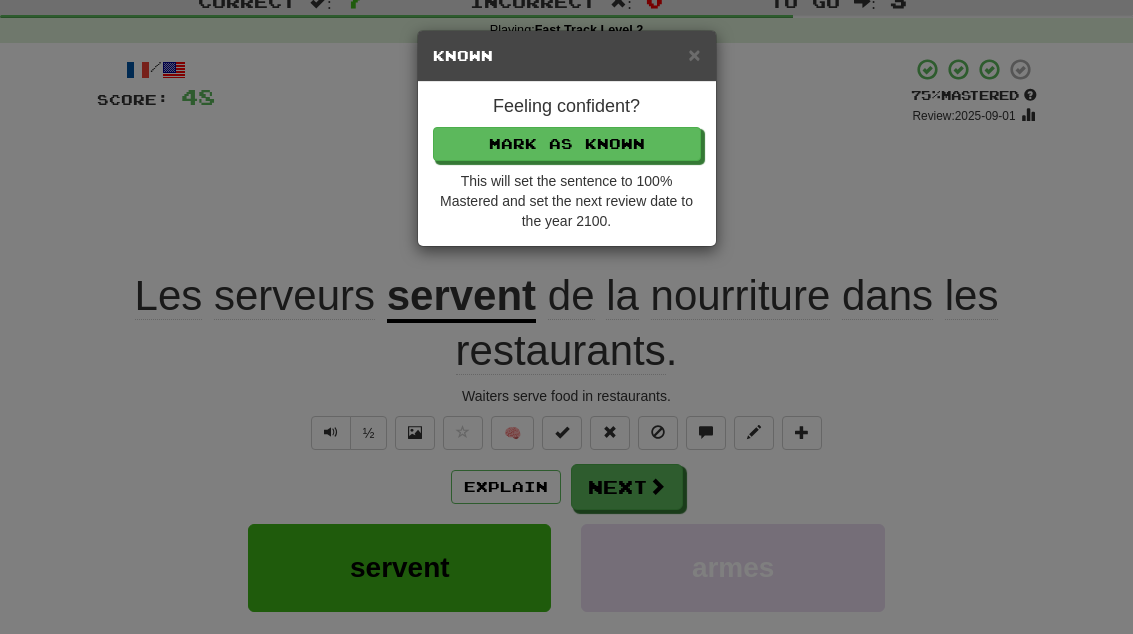 click on "× Known Feeling confident? Mark as Known This will set the sentence to 100% Mastered and set the next review date to the year 2100." at bounding box center (566, 317) 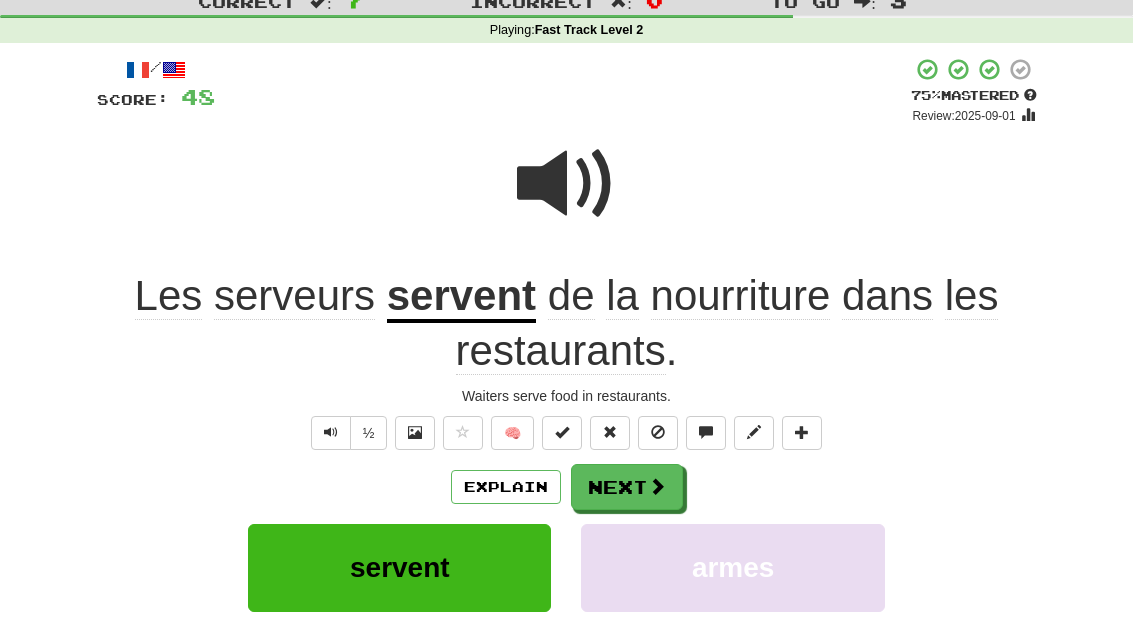 click on "Next" at bounding box center [627, 487] 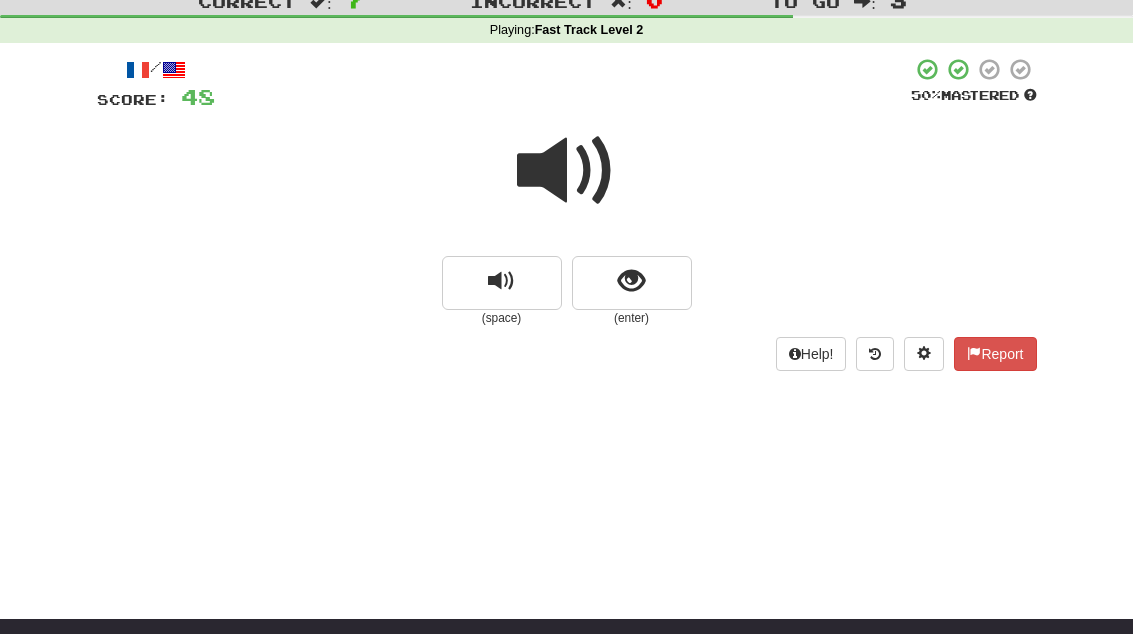 click at bounding box center (631, 281) 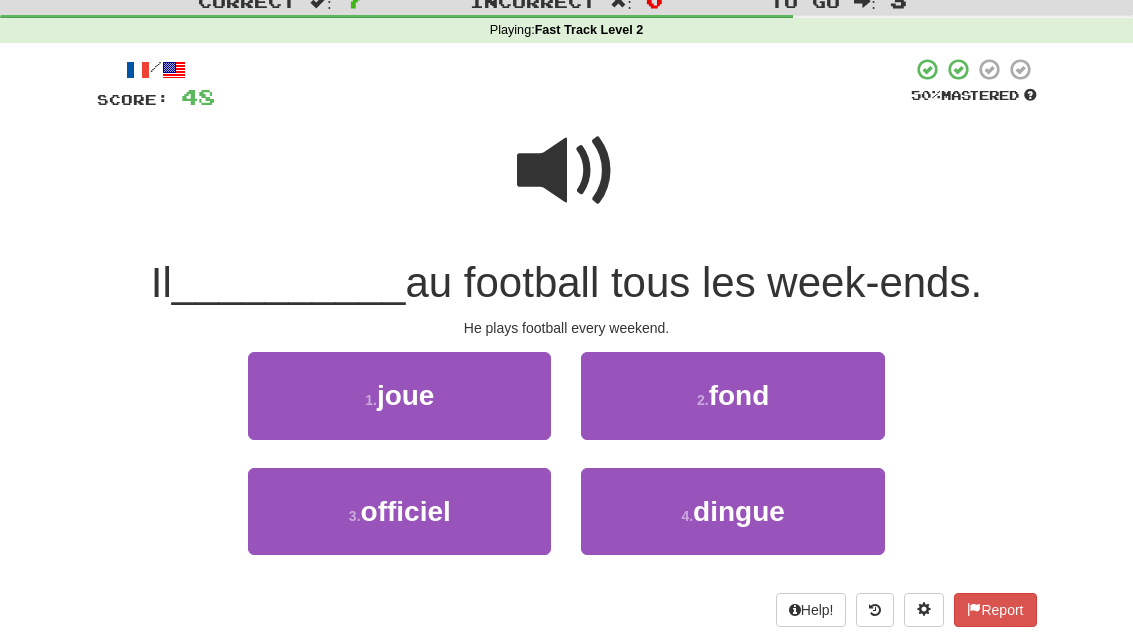click on "joue" at bounding box center [406, 395] 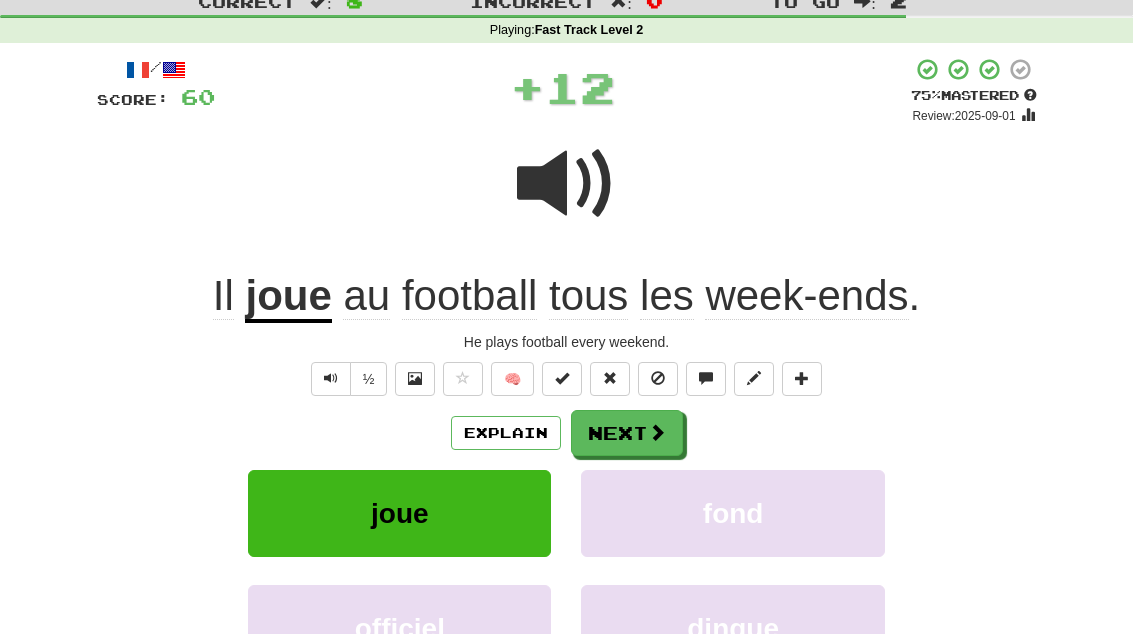 click on "🧠" at bounding box center [512, 379] 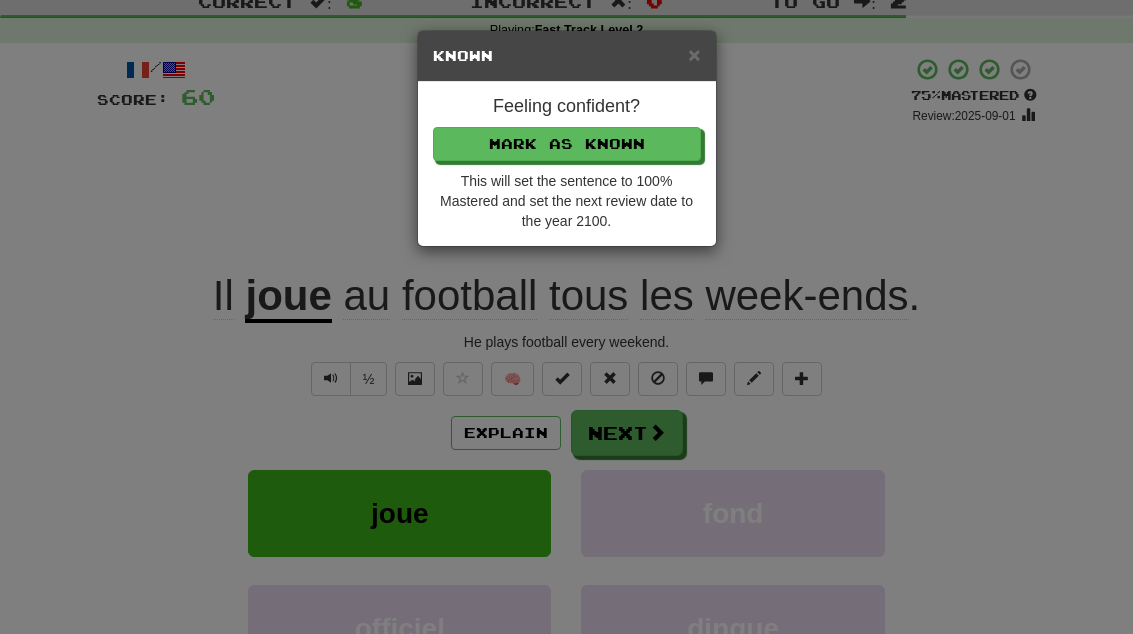 click on "× Known Feeling confident? Mark as Known This will set the sentence to 100% Mastered and set the next review date to the year 2100." at bounding box center [566, 317] 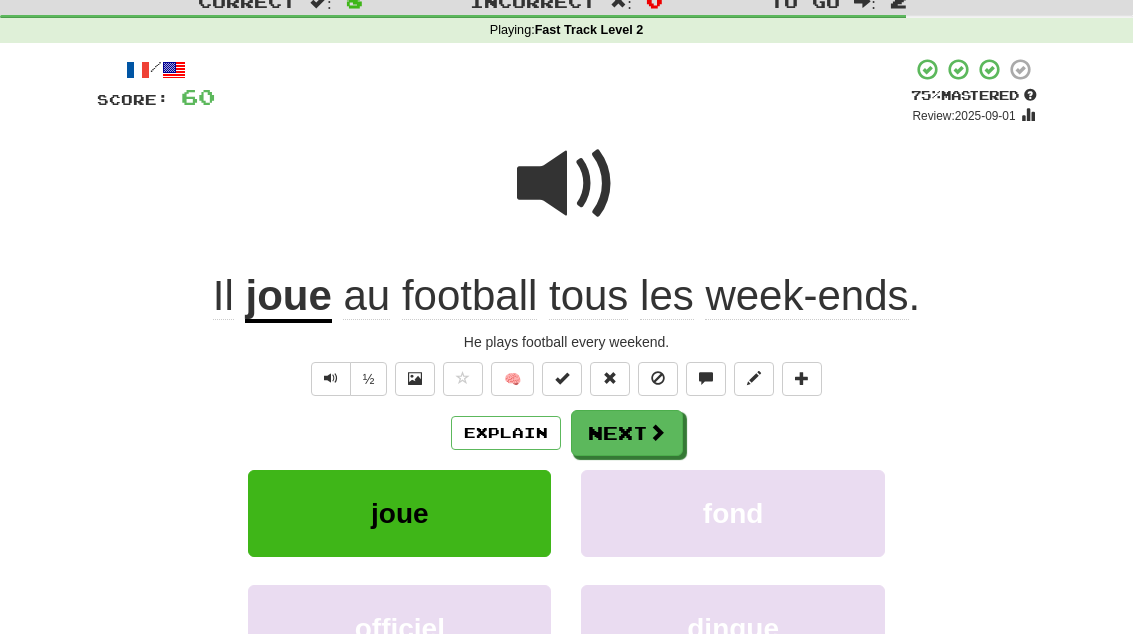 click on "Next" at bounding box center (627, 433) 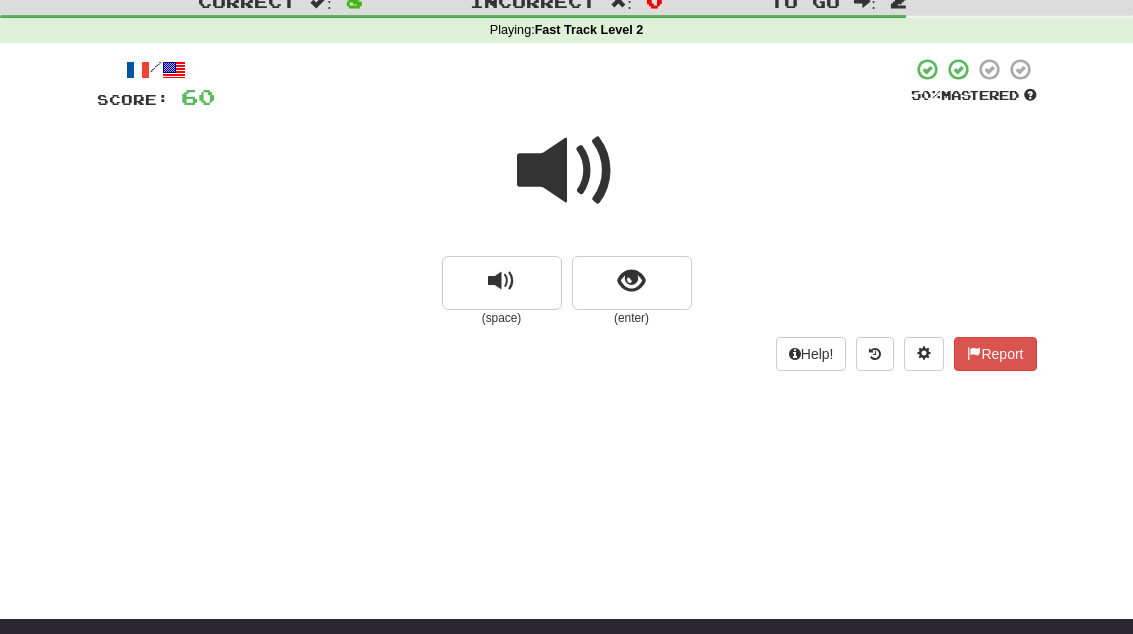 click at bounding box center (632, 283) 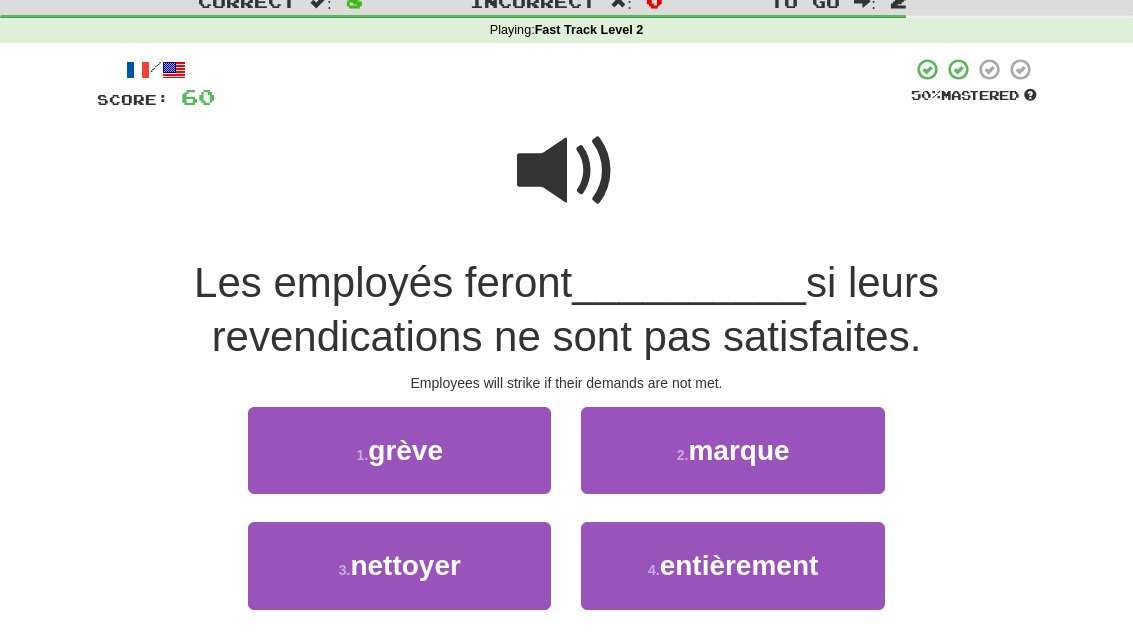 click on "1 .  grève" at bounding box center [399, 450] 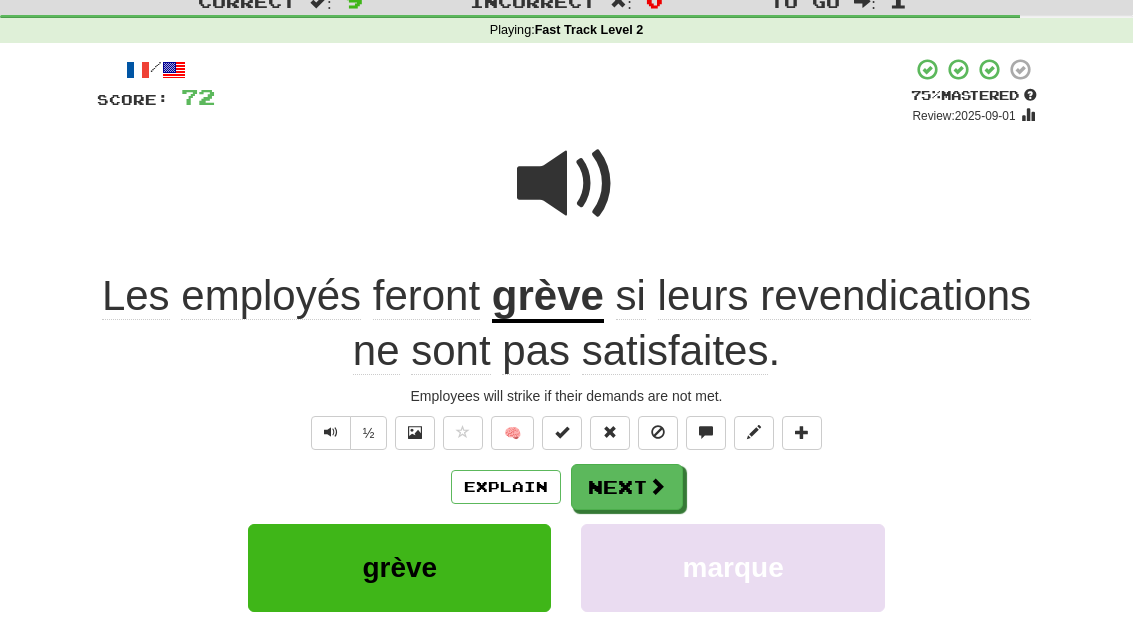 click on "🧠" at bounding box center [512, 433] 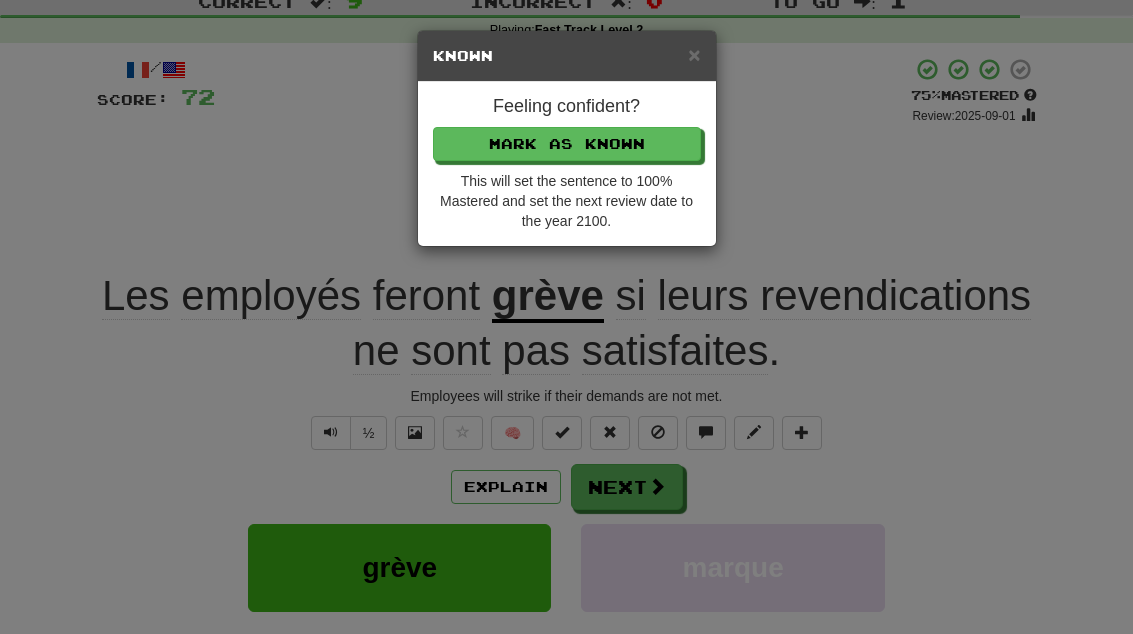 click on "× Known Feeling confident? Mark as Known This will set the sentence to 100% Mastered and set the next review date to the year 2100." at bounding box center [566, 317] 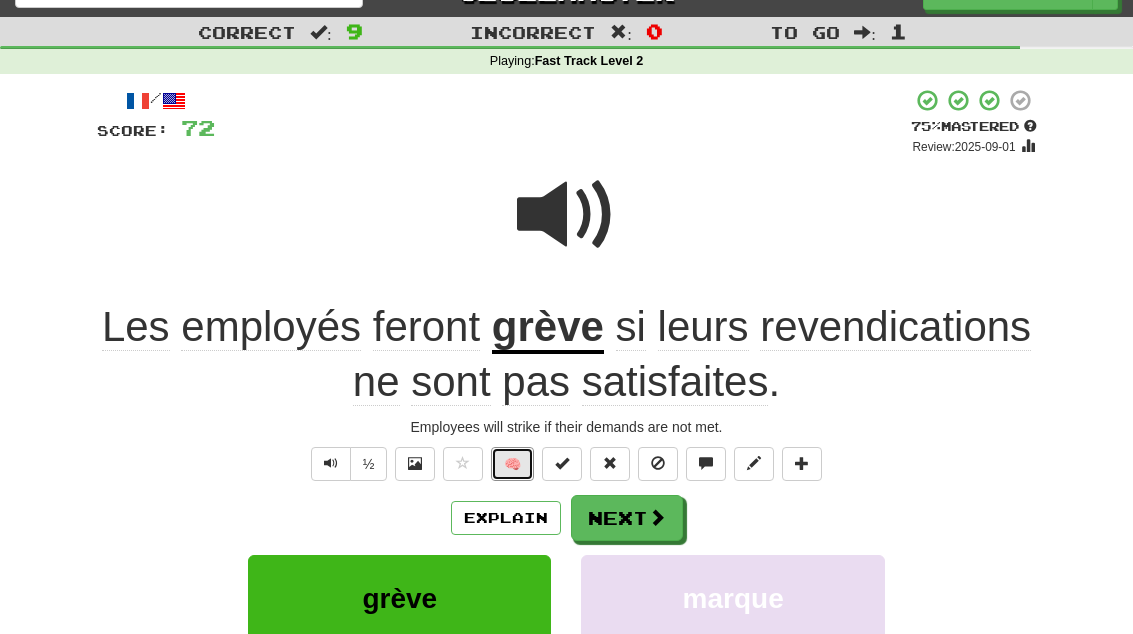 scroll, scrollTop: 33, scrollLeft: 0, axis: vertical 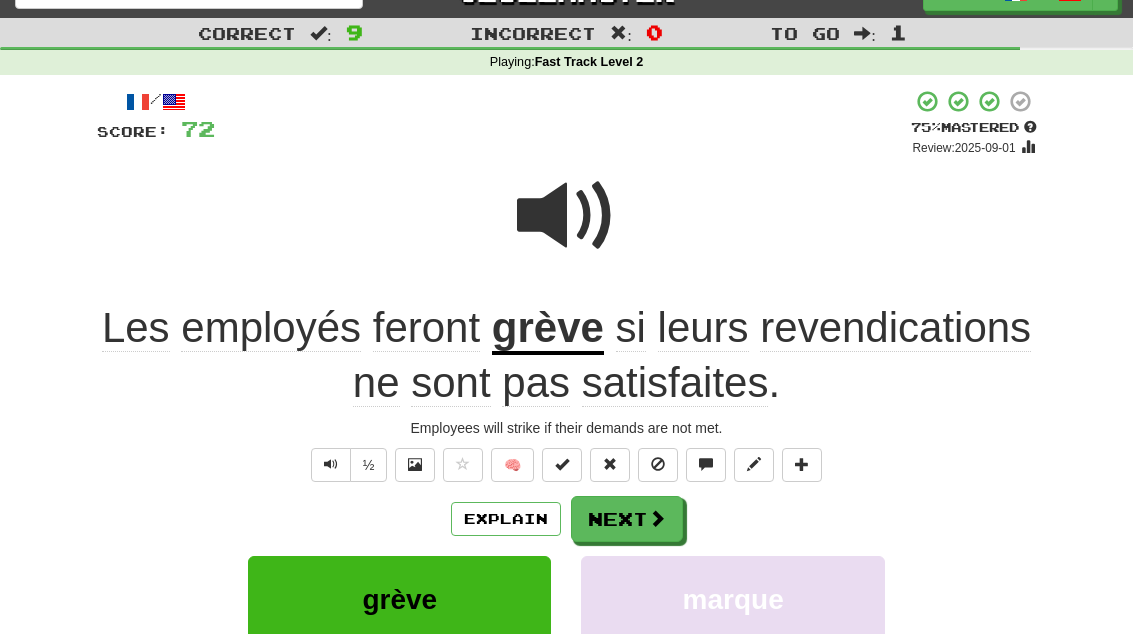 click on "Next" at bounding box center (627, 519) 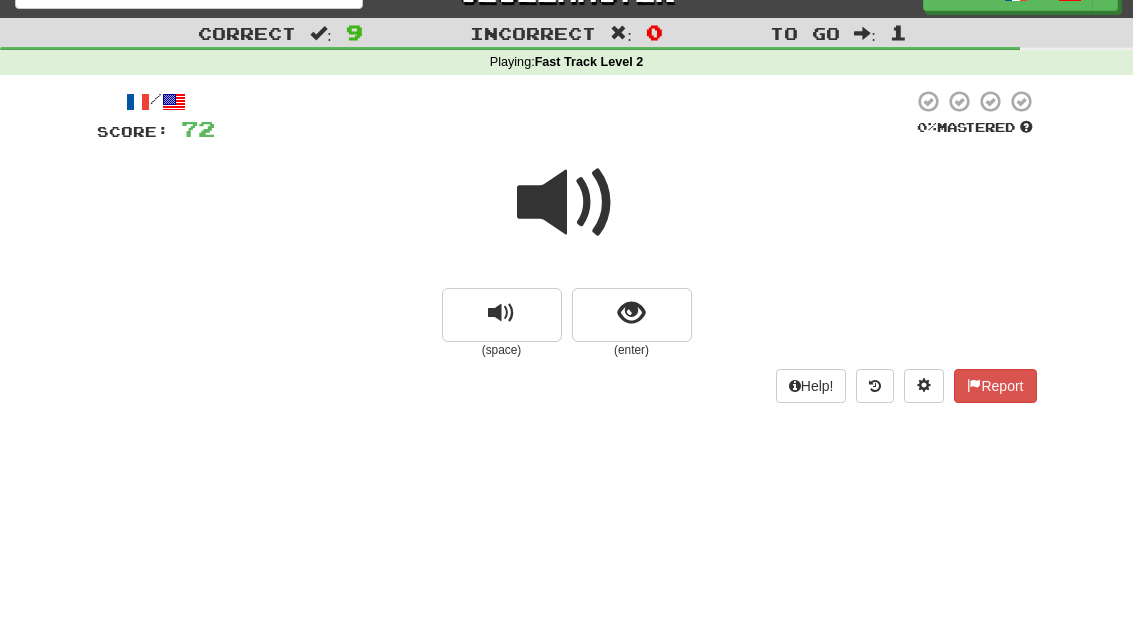 click at bounding box center [632, 315] 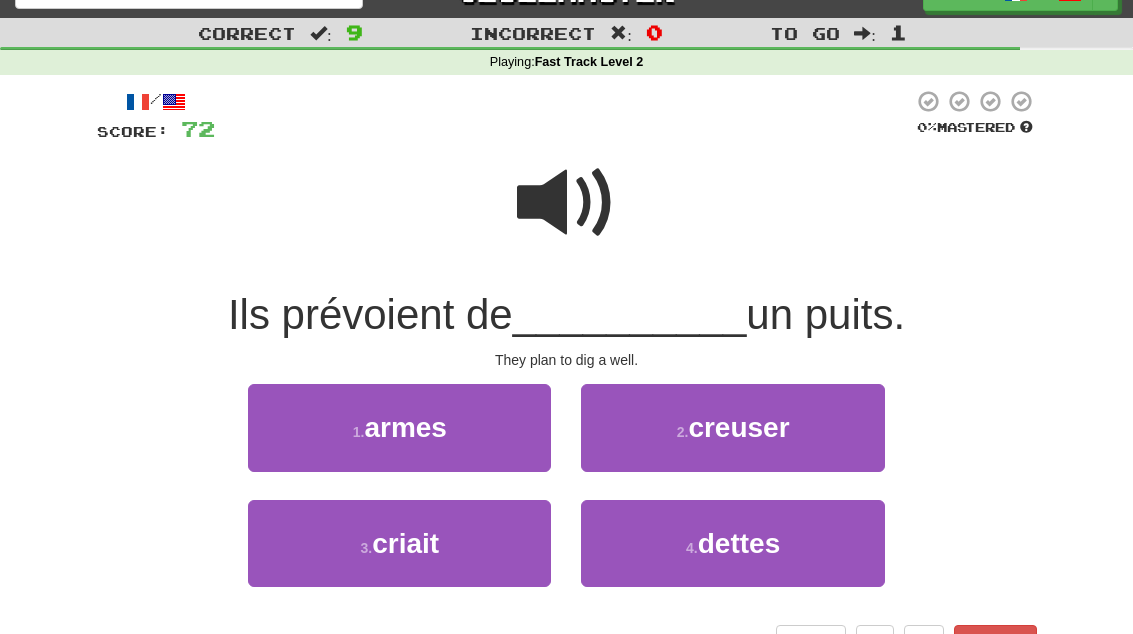 click on "creuser" at bounding box center [738, 427] 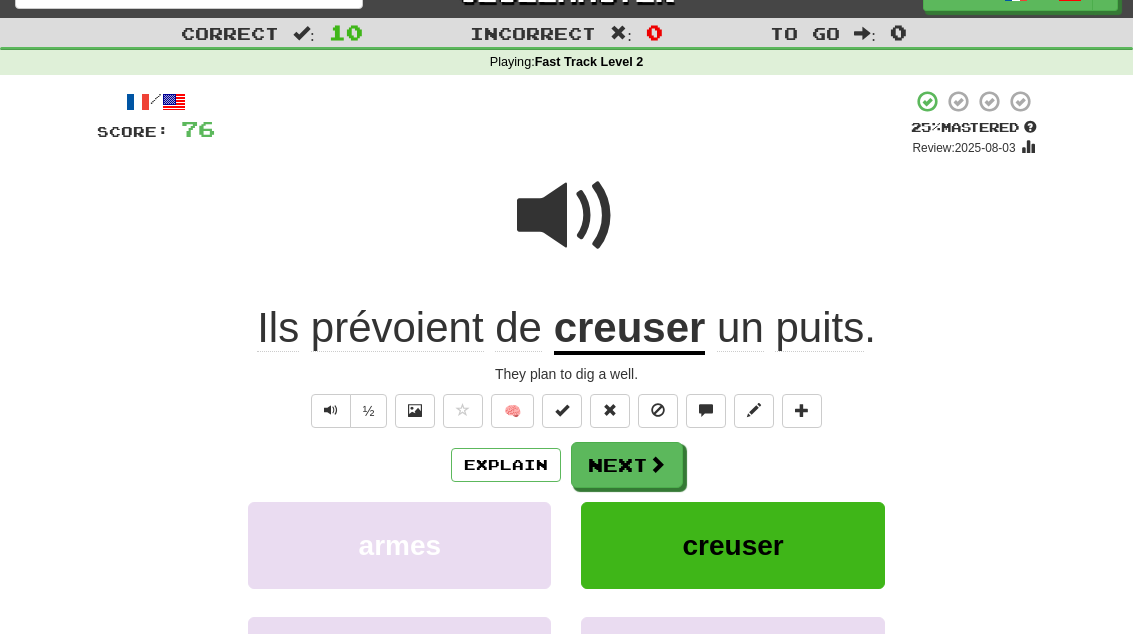 click on "Next" at bounding box center (627, 465) 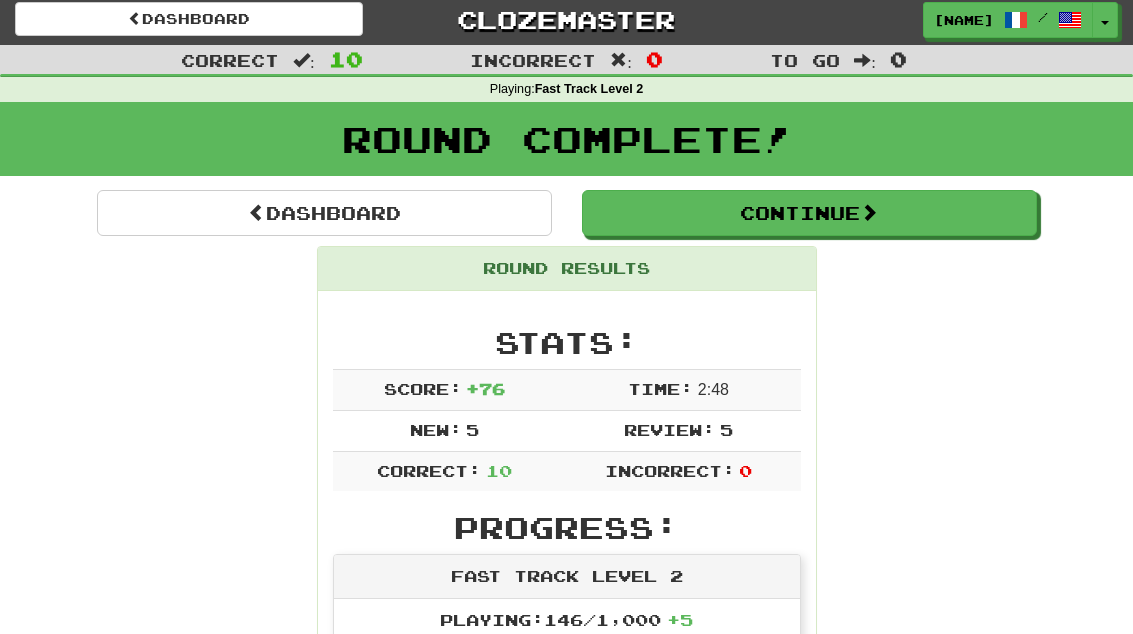 scroll, scrollTop: 0, scrollLeft: 0, axis: both 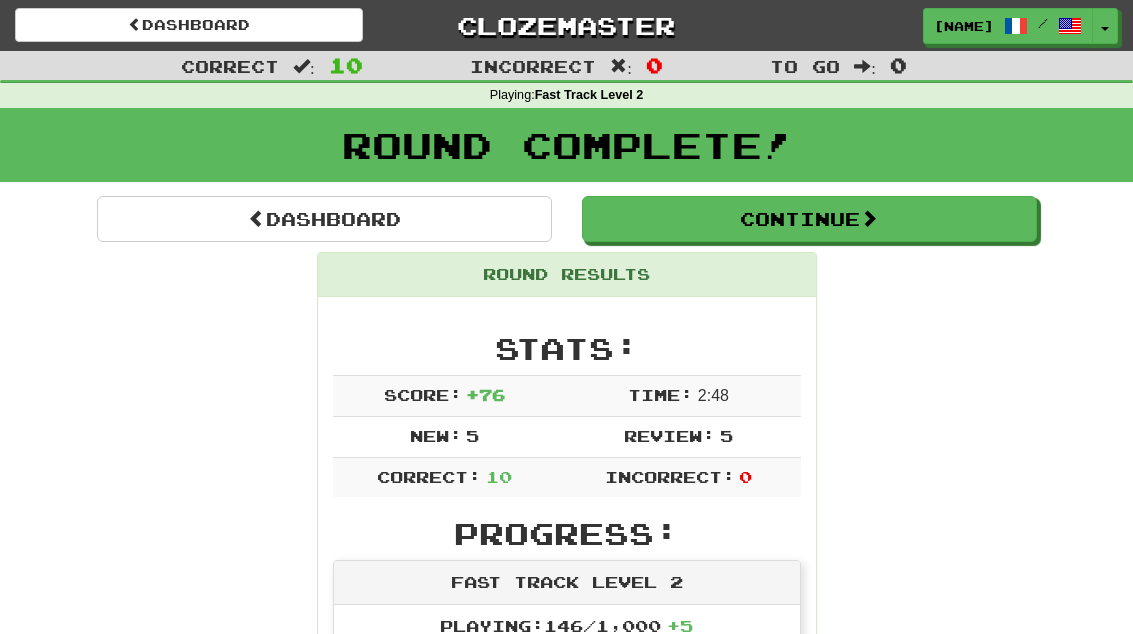 click on "Continue" at bounding box center [809, 219] 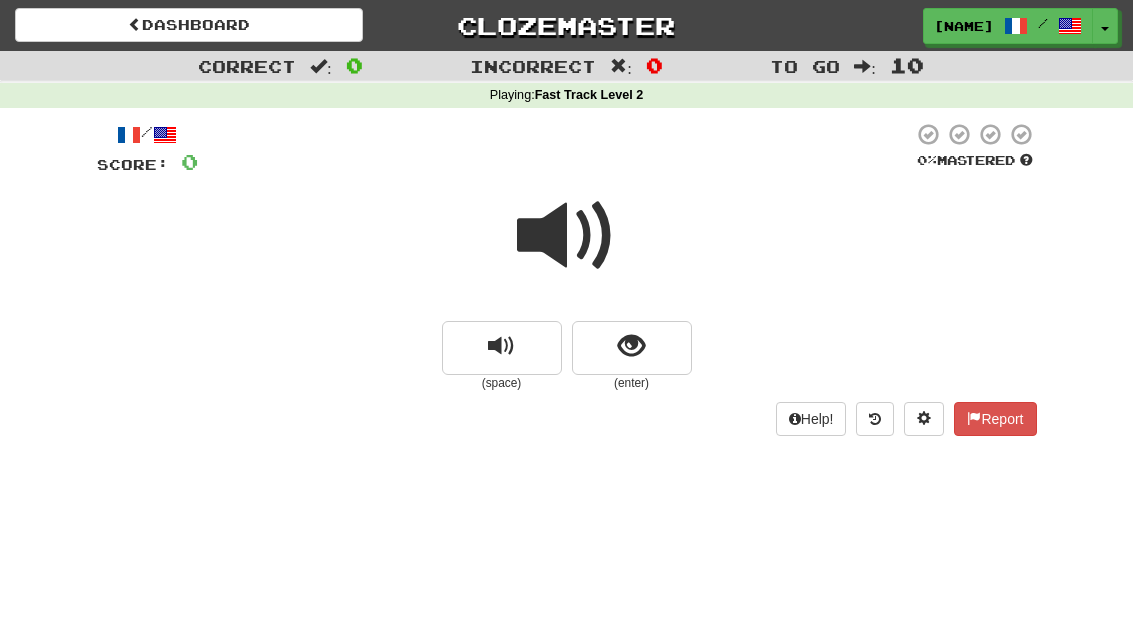 click at bounding box center (632, 348) 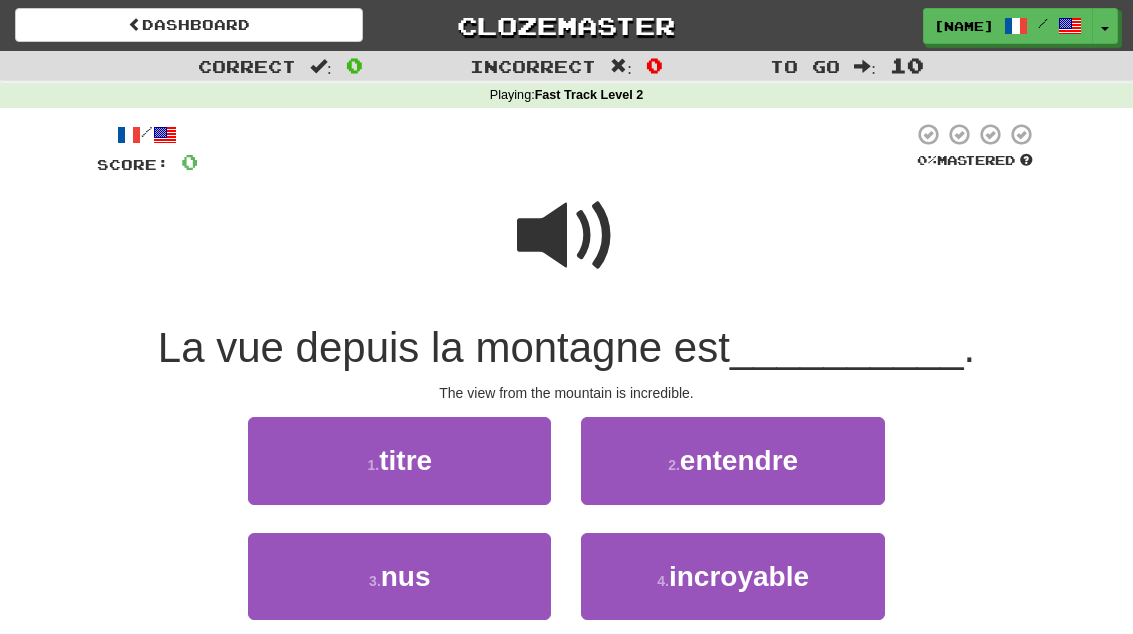click on "incroyable" at bounding box center (739, 576) 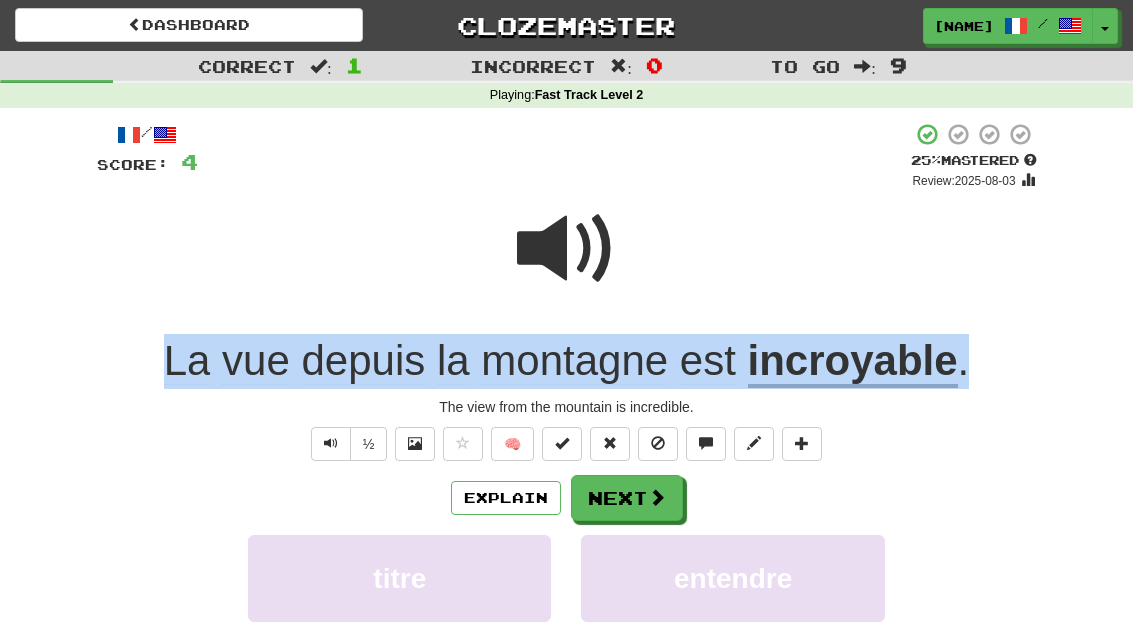 click on "Explain Next" at bounding box center (567, 498) 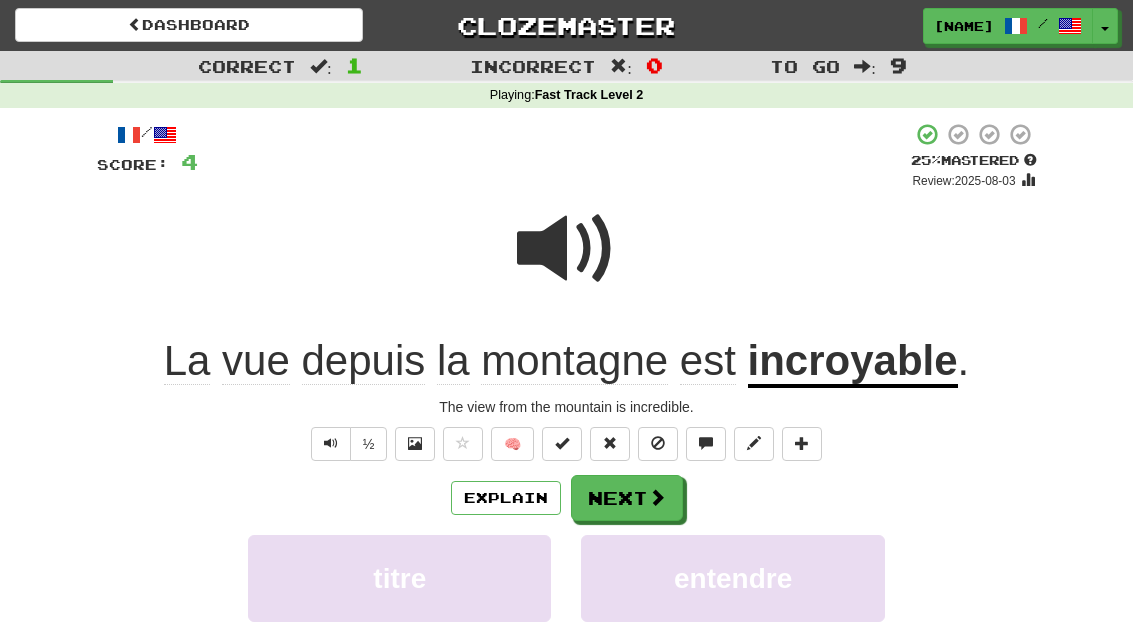click on "Next" at bounding box center (627, 498) 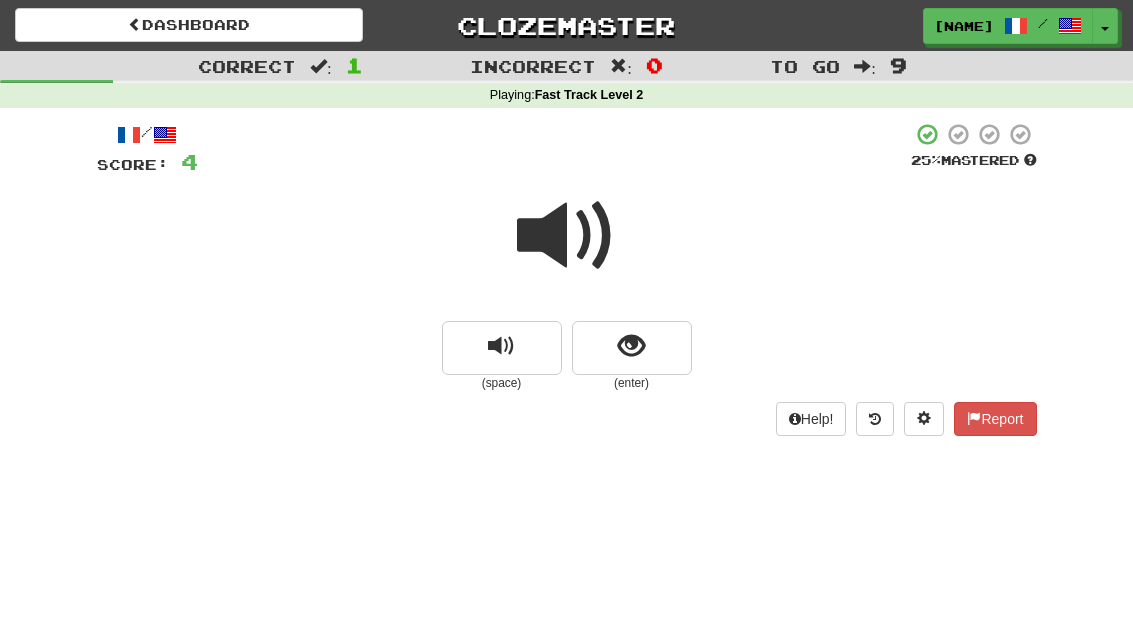 click at bounding box center [631, 346] 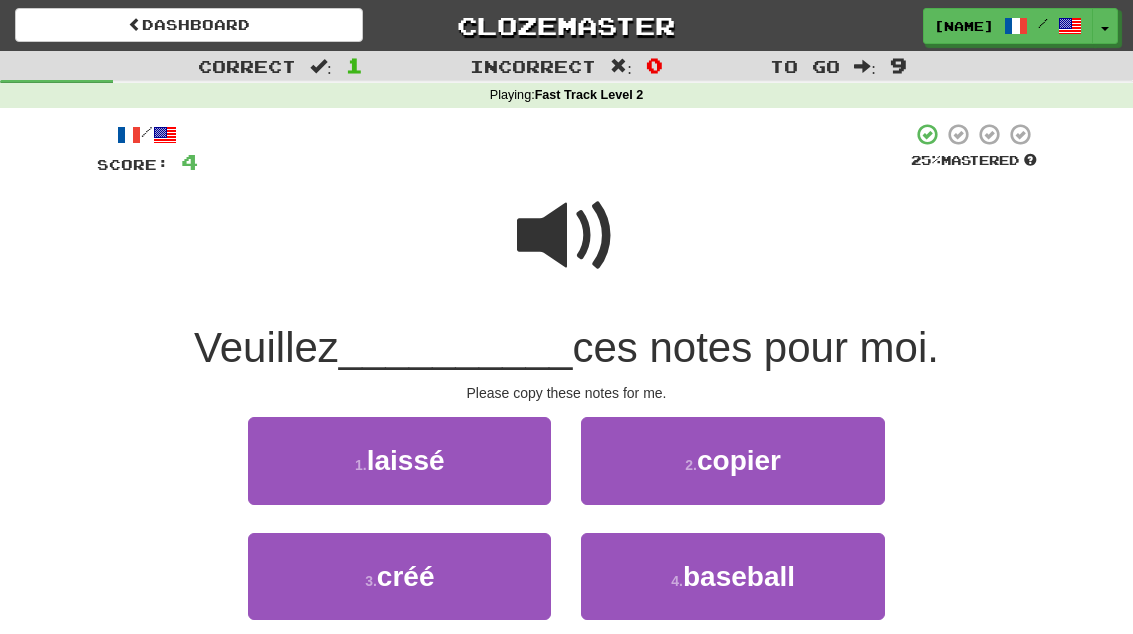 click on "copier" at bounding box center [739, 460] 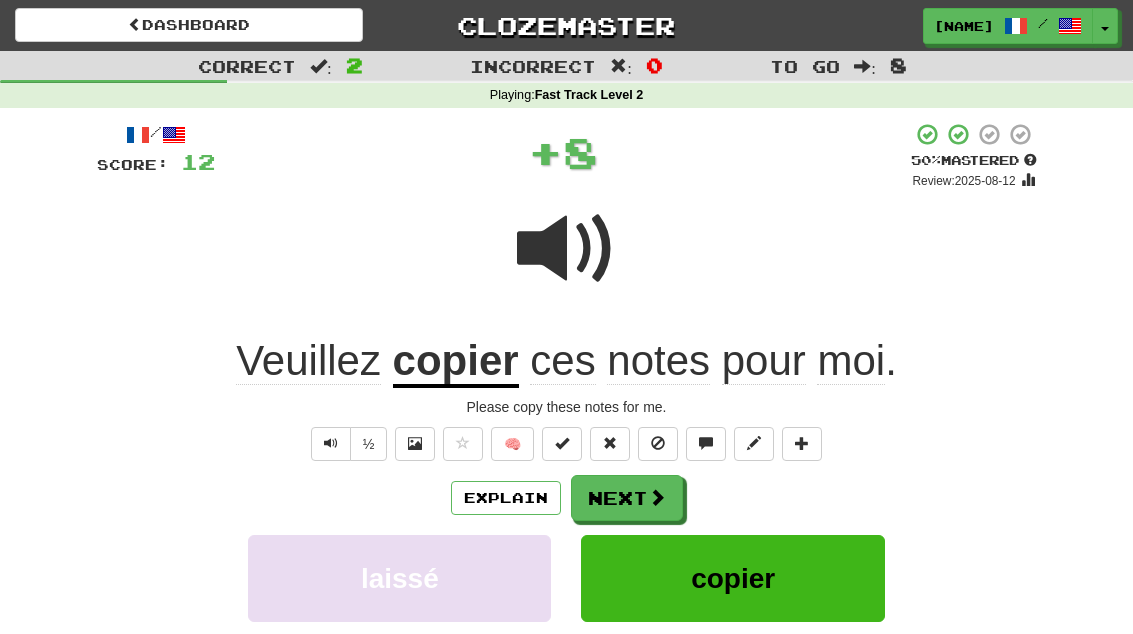 click on "🧠" at bounding box center (512, 444) 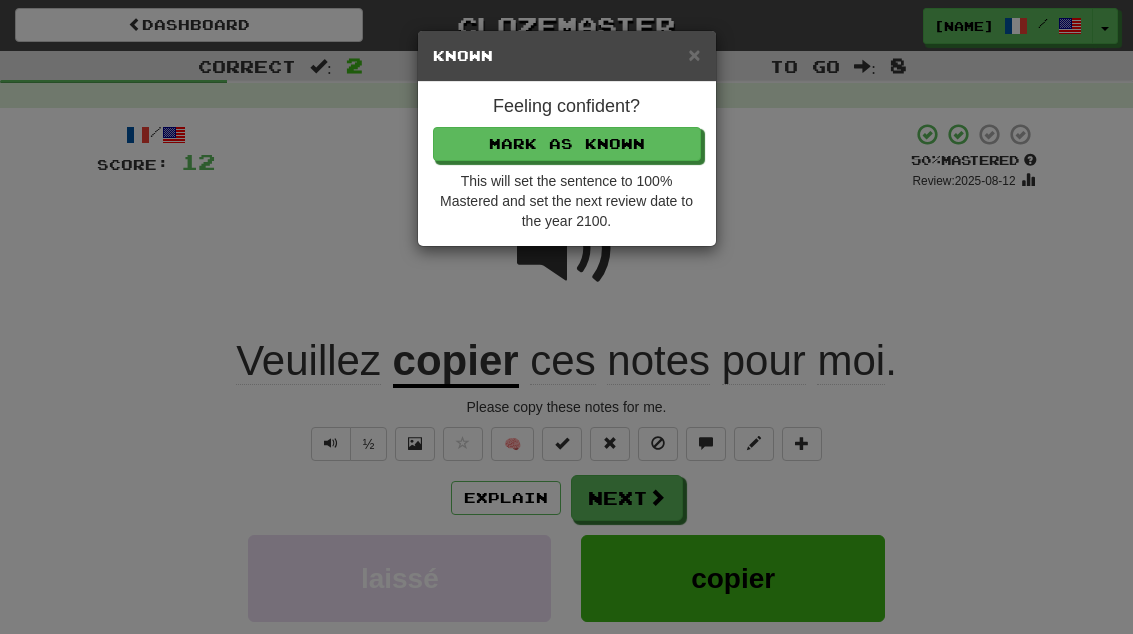 click on "× Known Feeling confident? Mark as Known This will set the sentence to 100% Mastered and set the next review date to the year 2100." at bounding box center [566, 317] 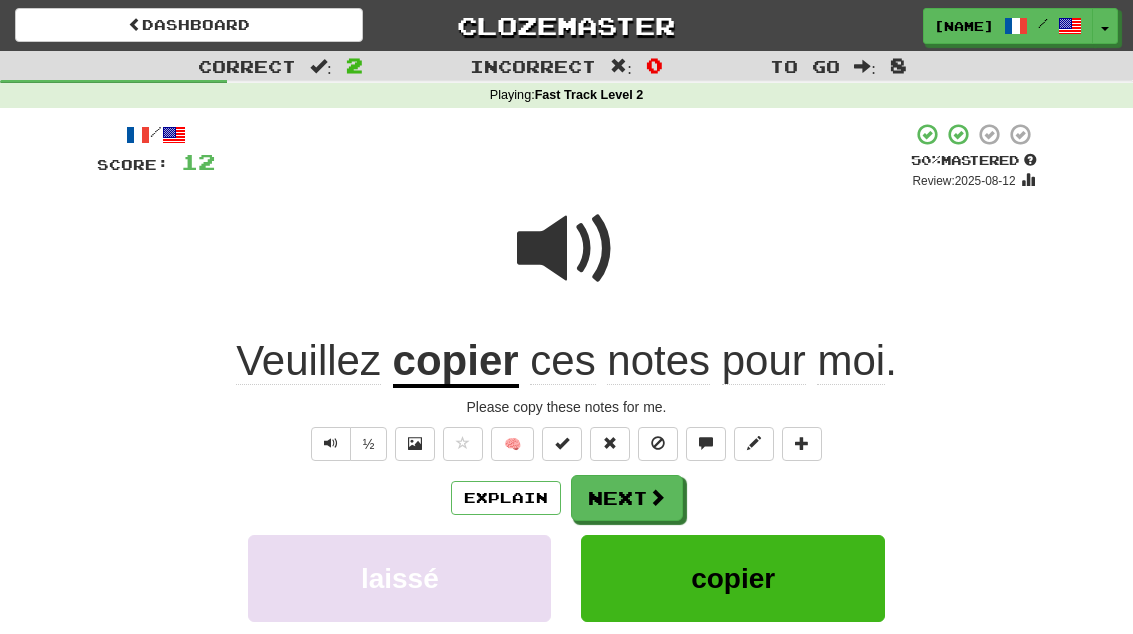click on "Next" at bounding box center [627, 498] 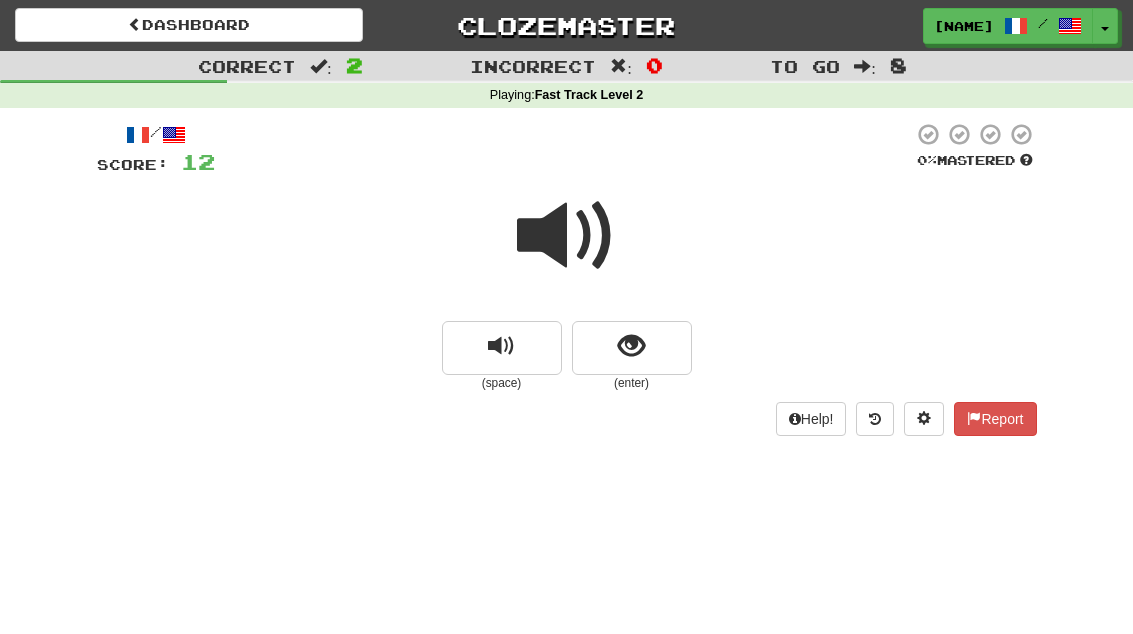 click at bounding box center (631, 346) 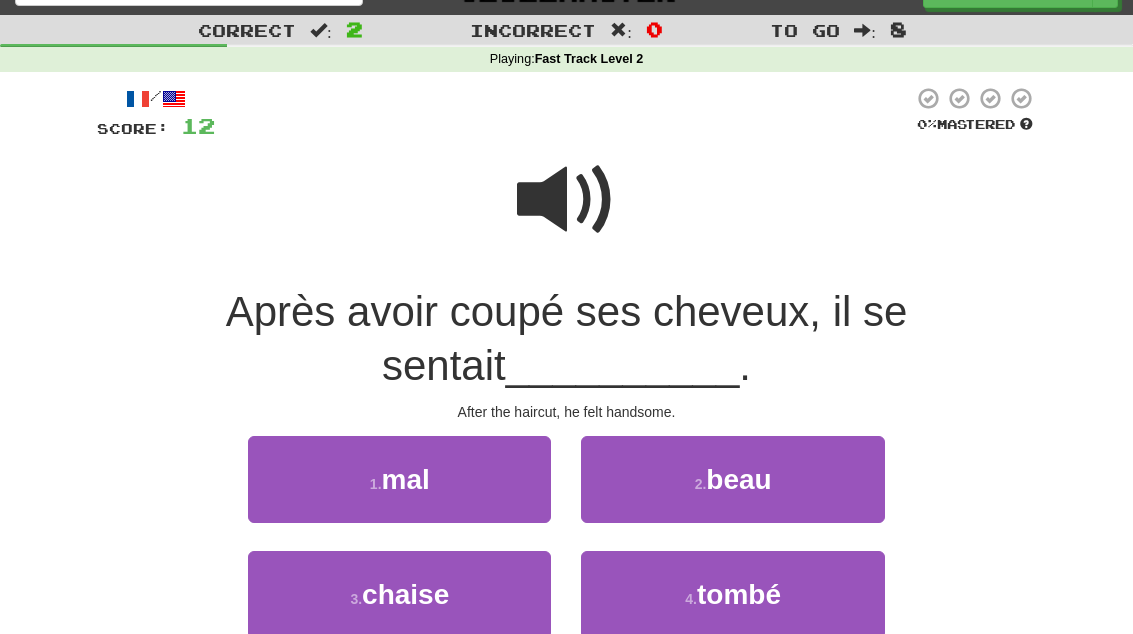 scroll, scrollTop: 36, scrollLeft: 0, axis: vertical 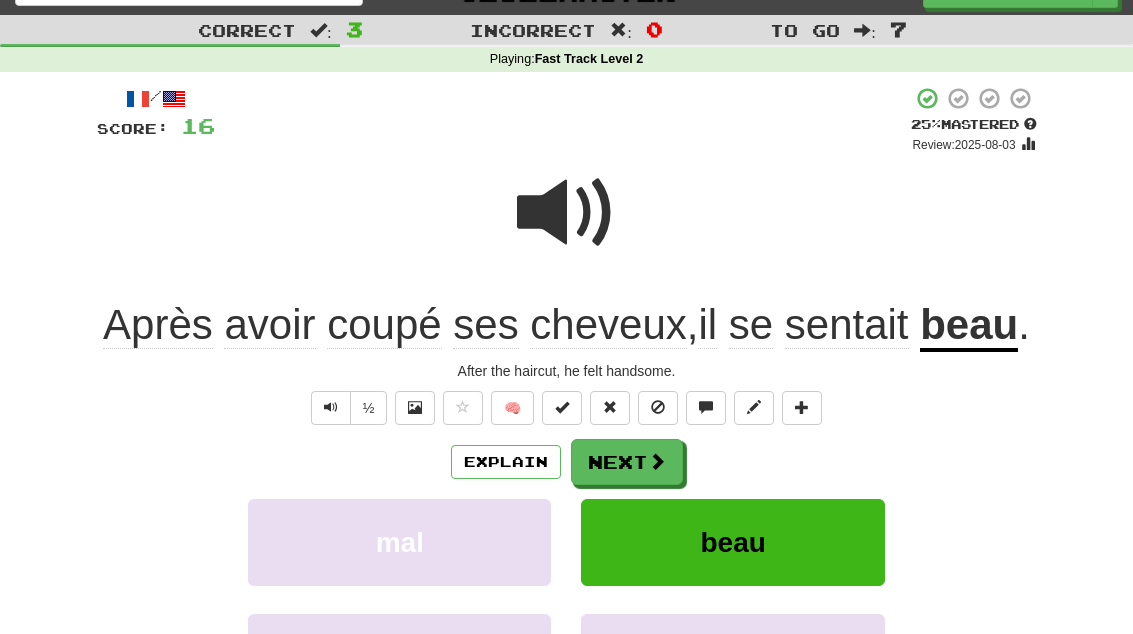 click on "Next" at bounding box center (627, 462) 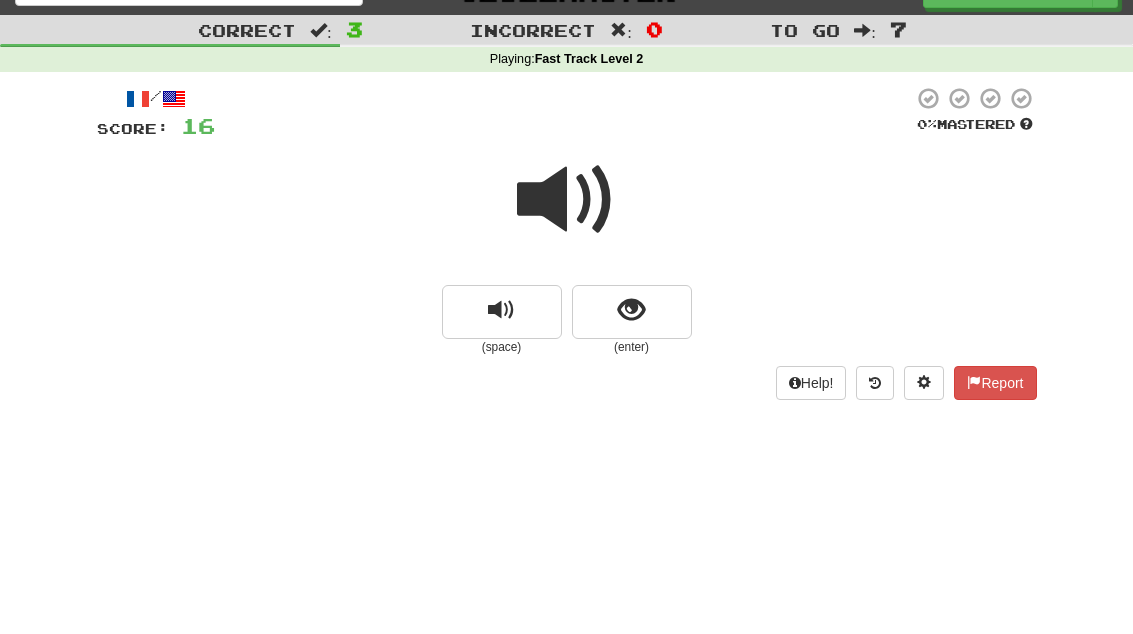 click at bounding box center [567, 200] 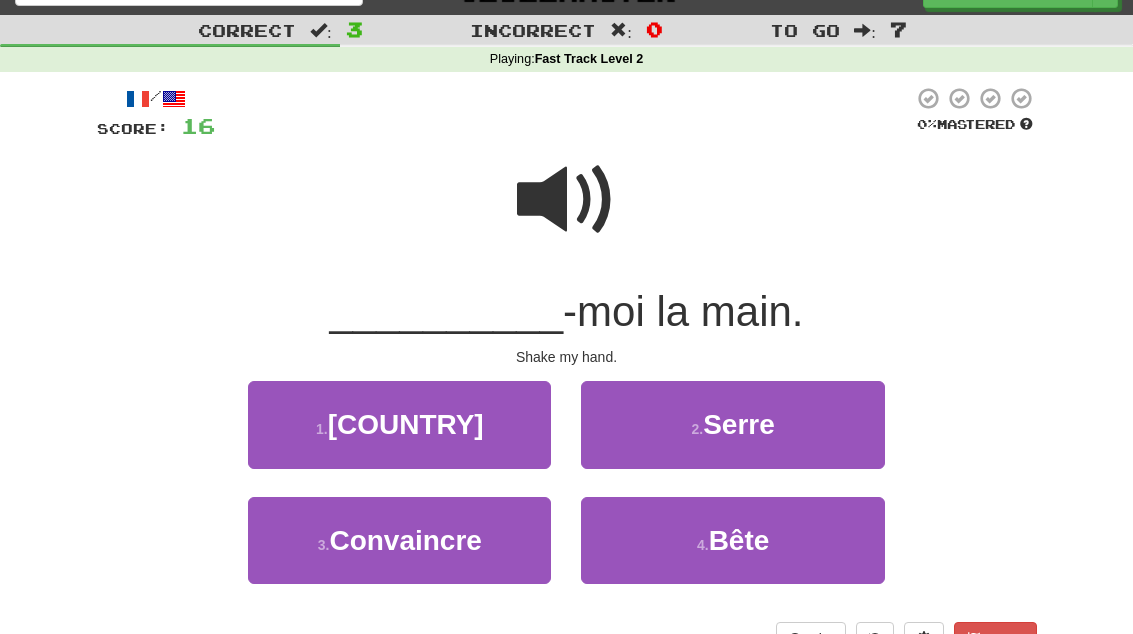 click on "Serre" at bounding box center [739, 424] 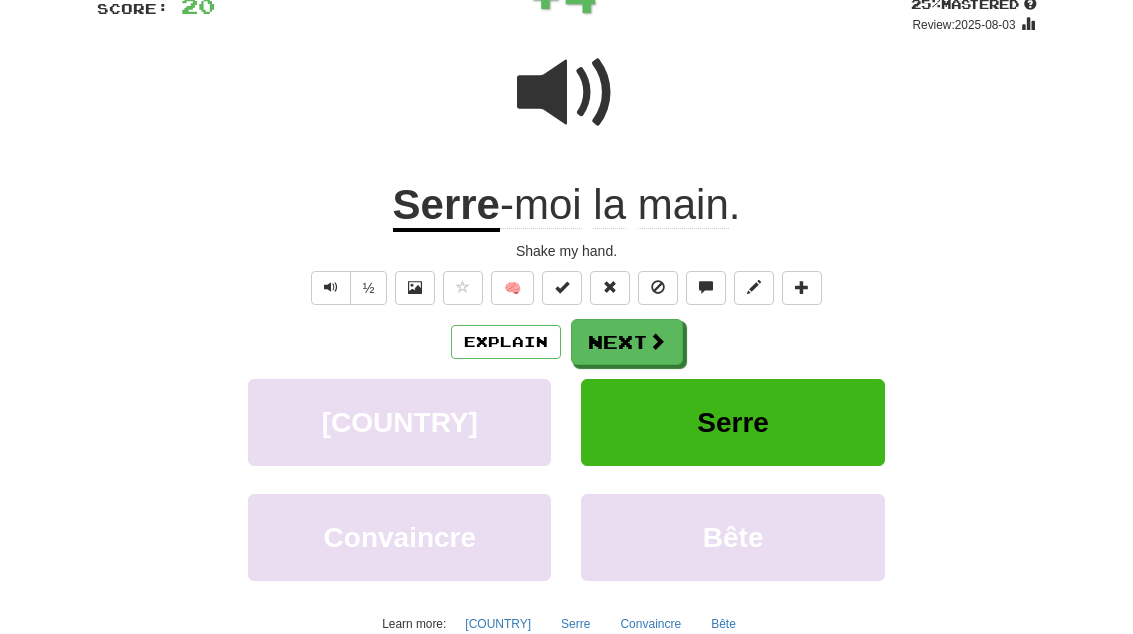scroll, scrollTop: 156, scrollLeft: 0, axis: vertical 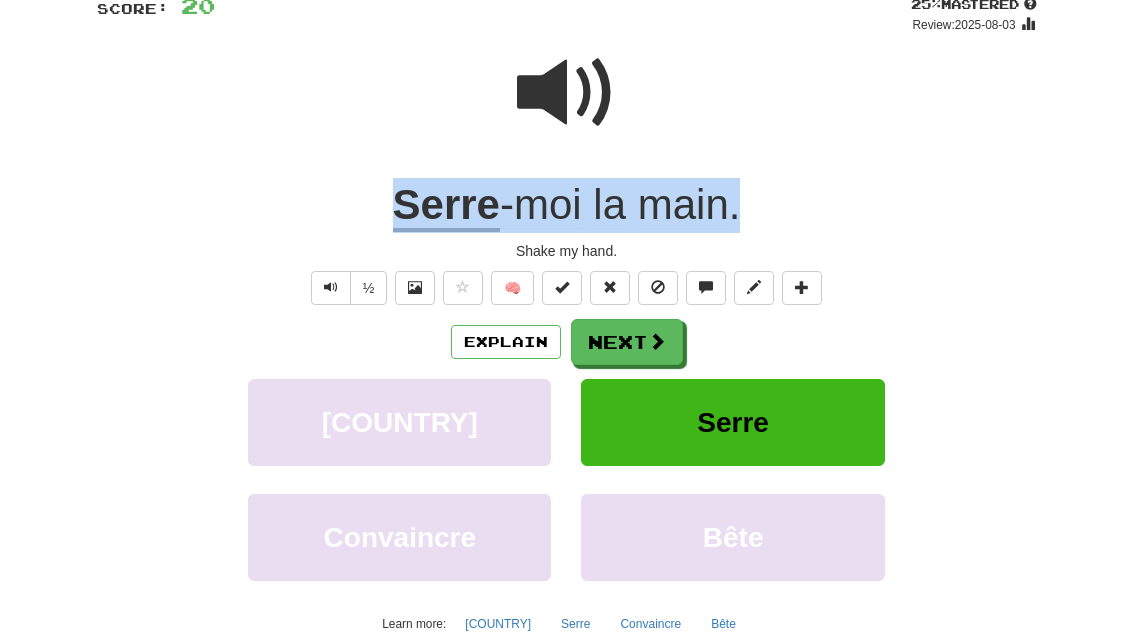 click on "Shake my hand." at bounding box center [567, 251] 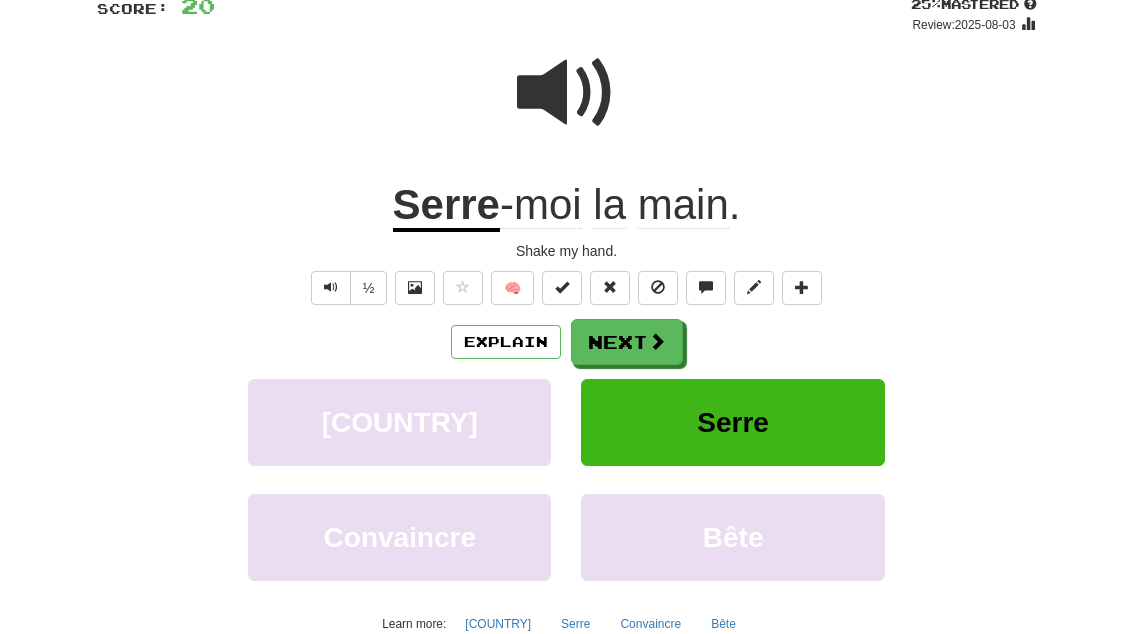 click at bounding box center (567, 93) 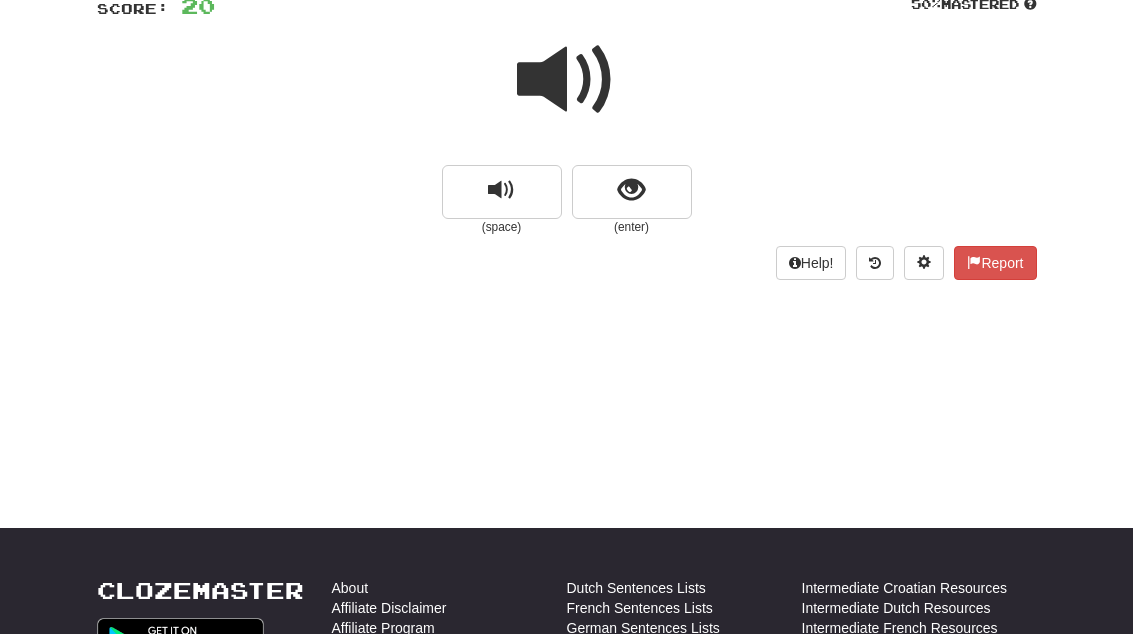 click at bounding box center [632, 192] 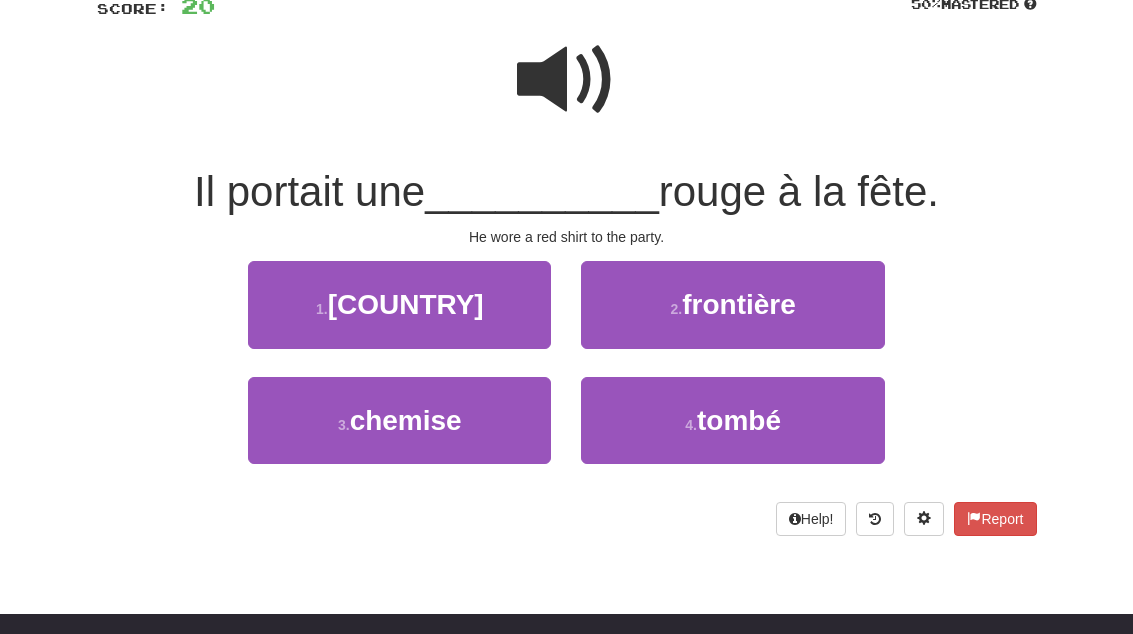 click on "chemise" at bounding box center (406, 420) 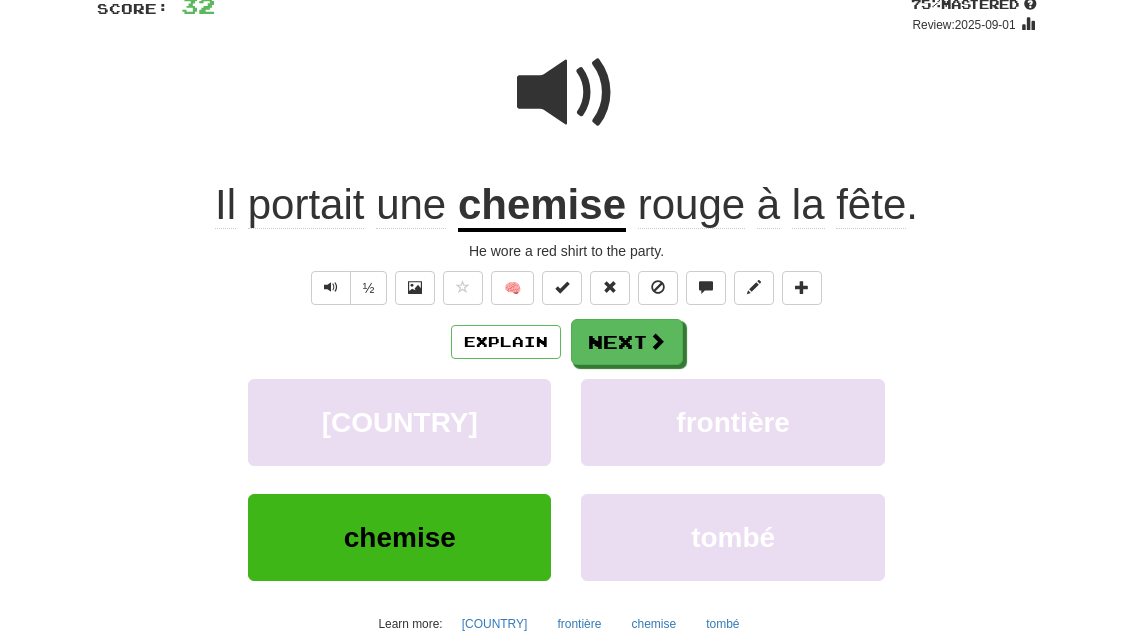 click on "🧠" at bounding box center [512, 288] 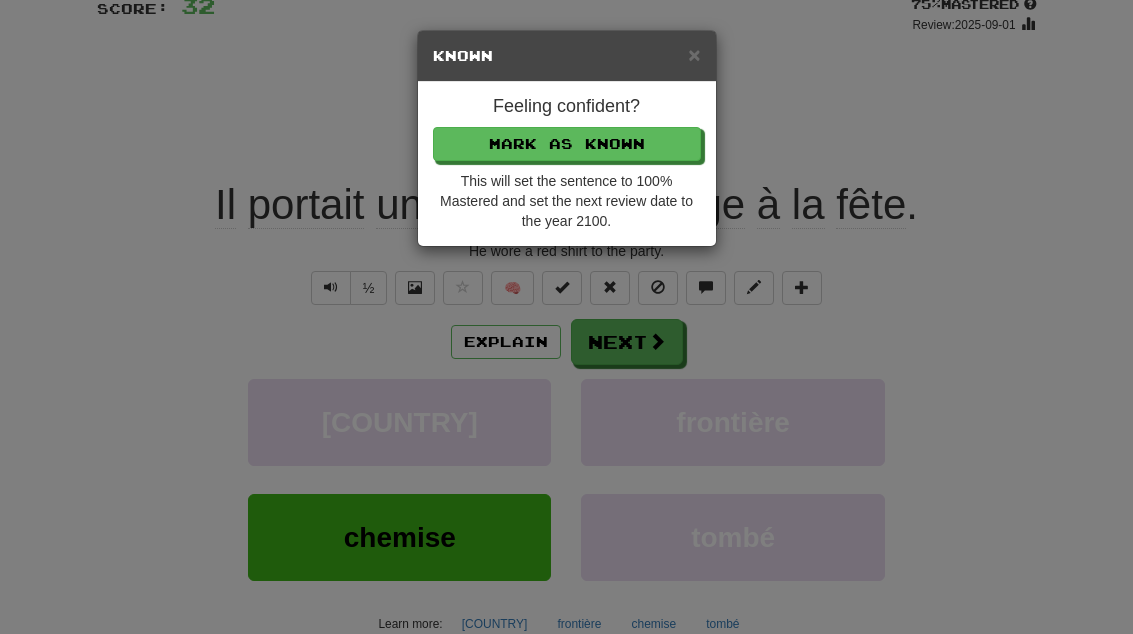 click on "× Known Feeling confident? Mark as Known This will set the sentence to 100% Mastered and set the next review date to the year 2100." at bounding box center [566, 317] 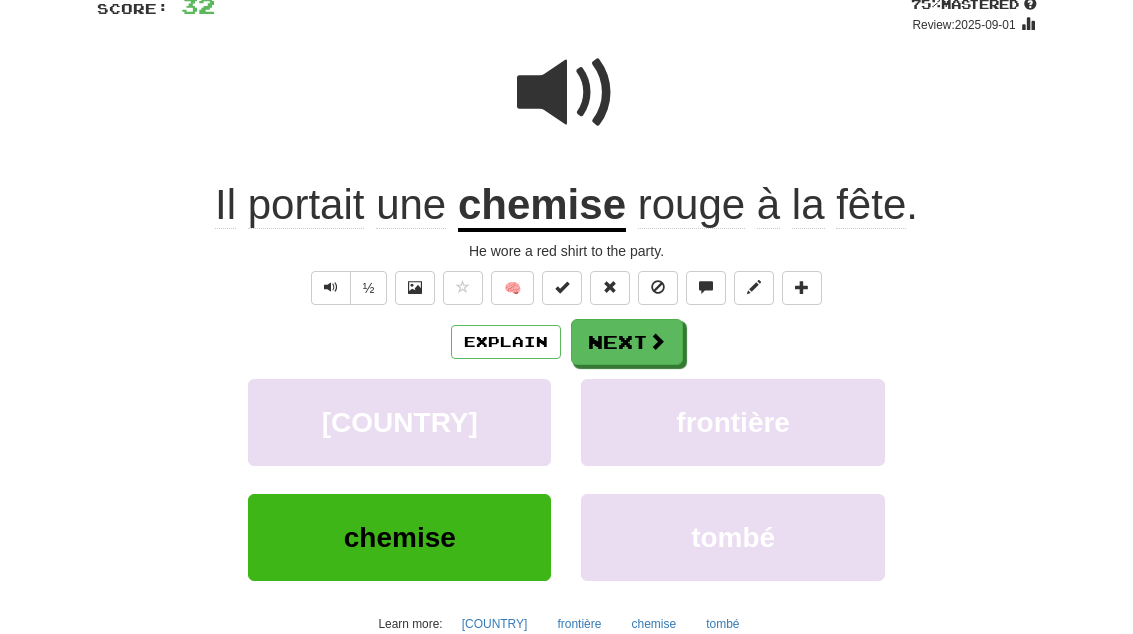 click on "Next" at bounding box center (627, 342) 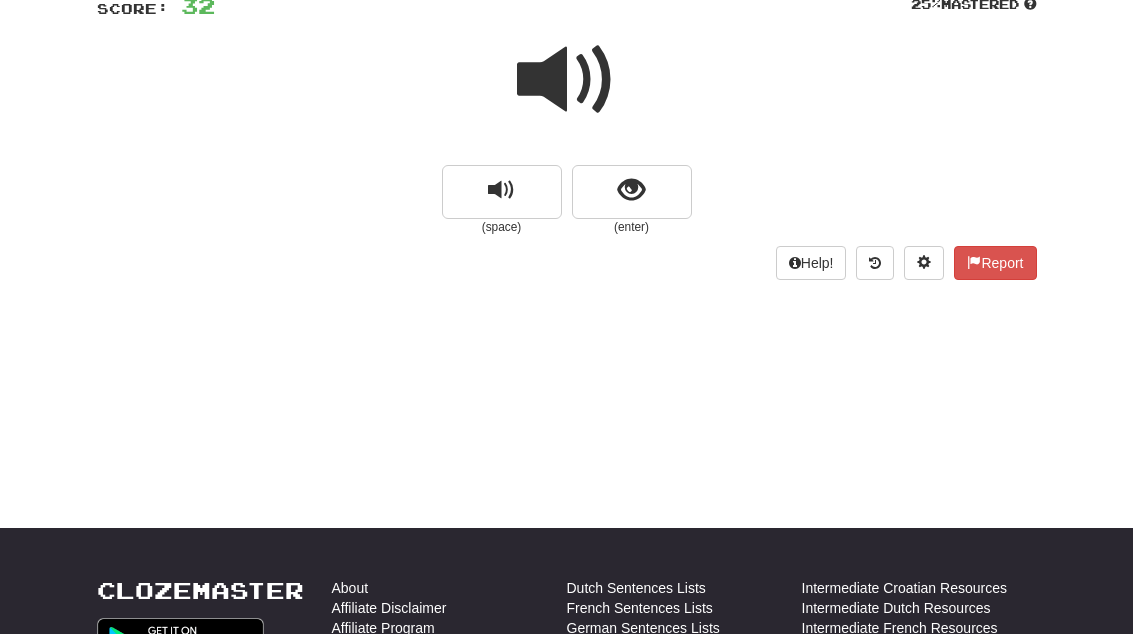 click at bounding box center (502, 192) 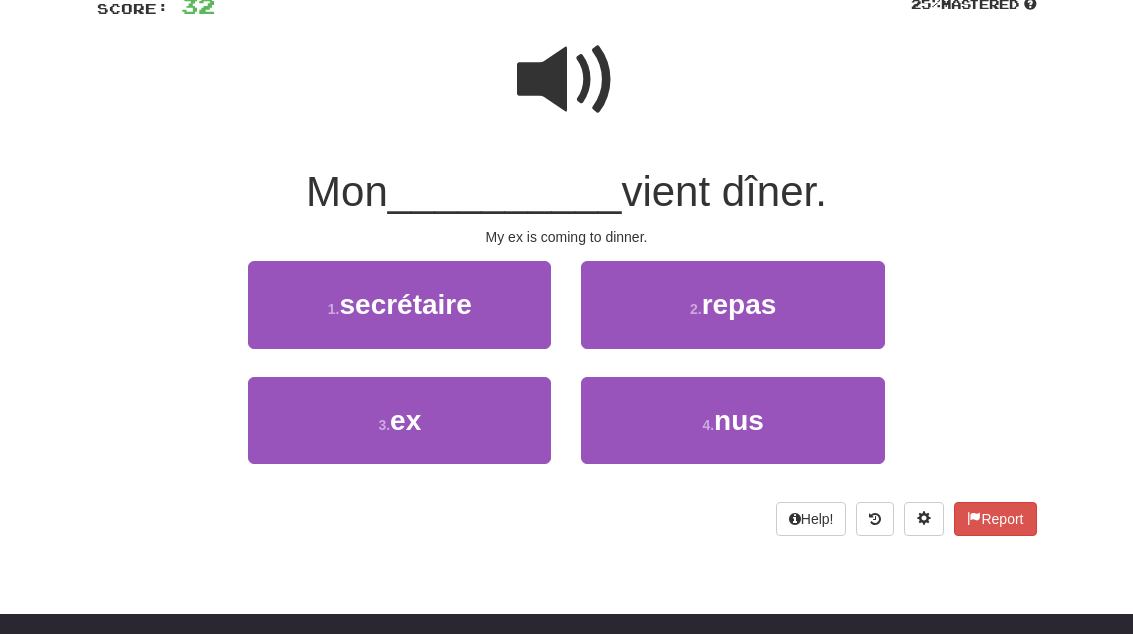 click on "3 .  ex" at bounding box center [399, 420] 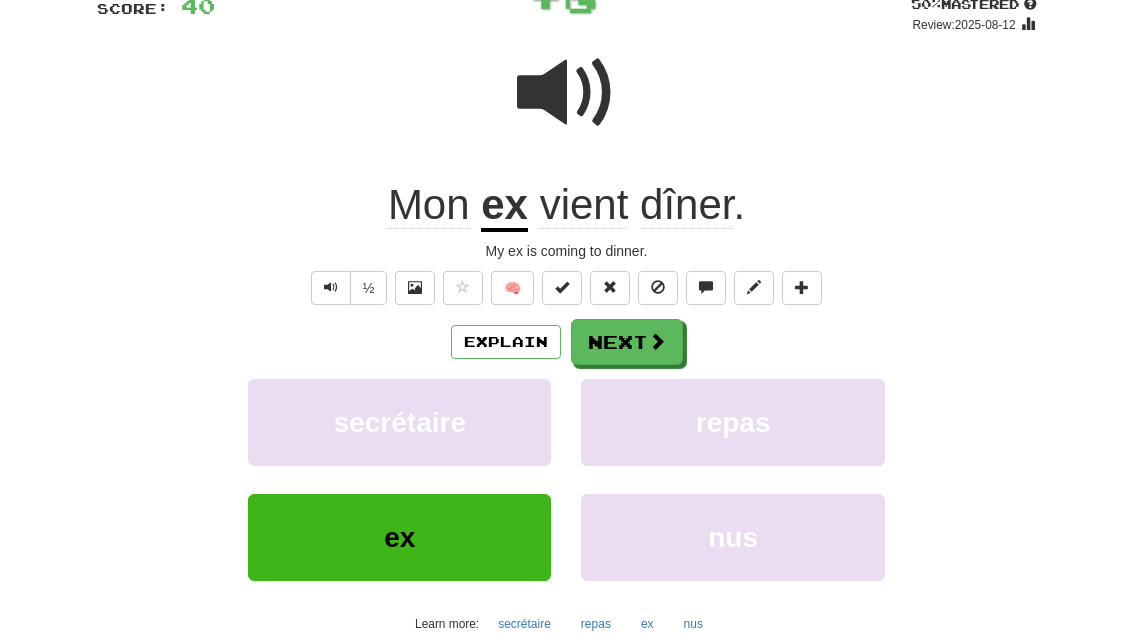 click on "🧠" at bounding box center [512, 288] 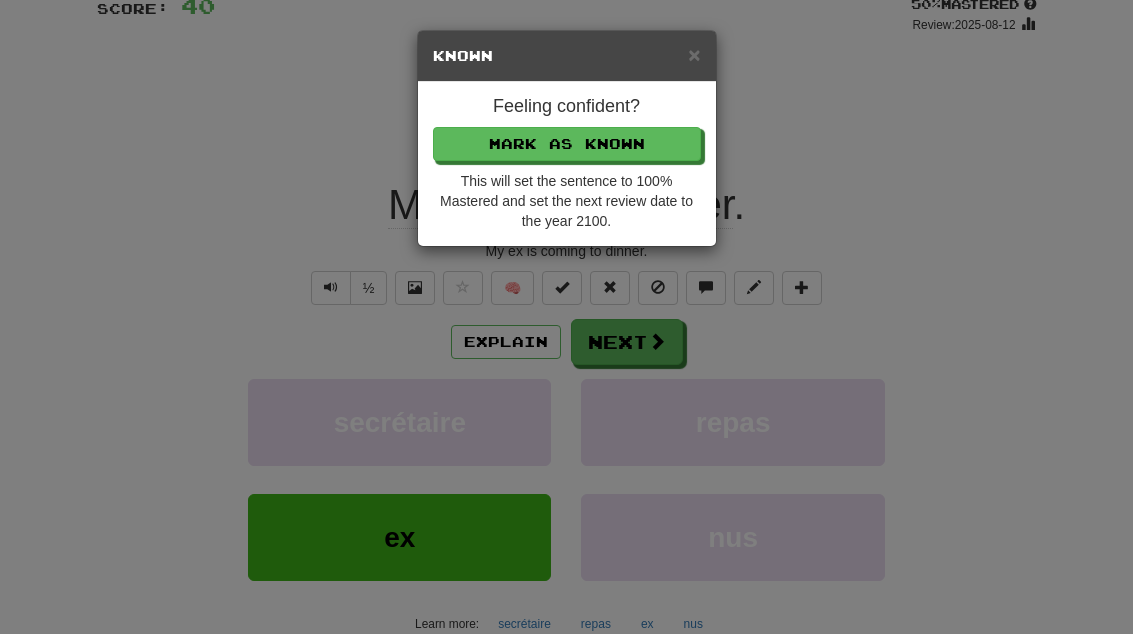 click on "× Known Feeling confident? Mark as Known This will set the sentence to 100% Mastered and set the next review date to the year 2100." at bounding box center (566, 317) 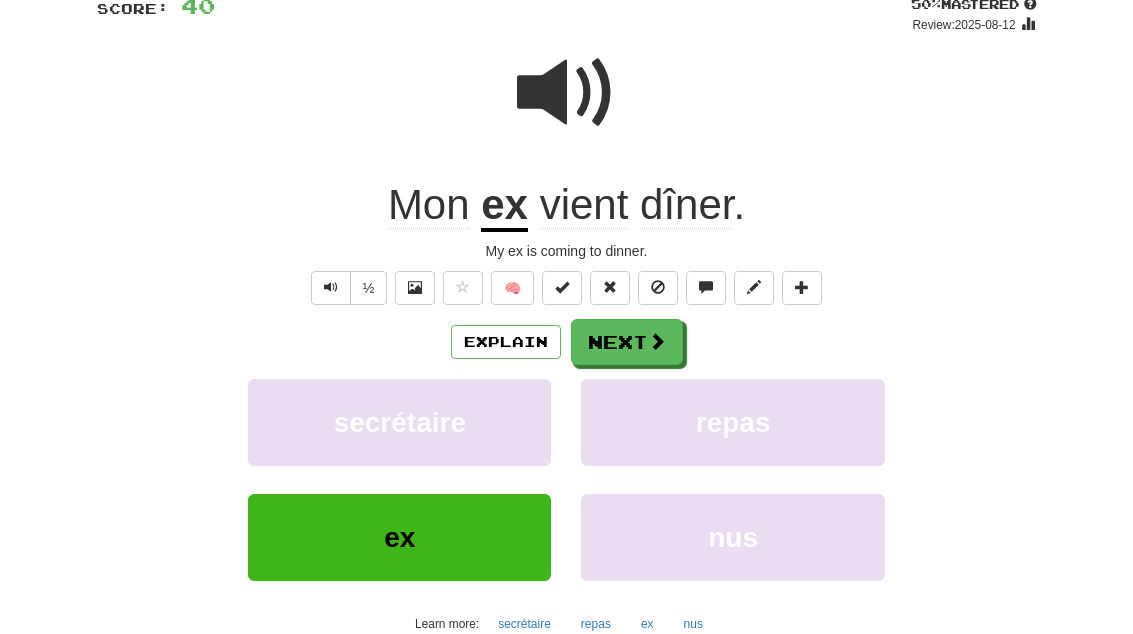 click on "Next" at bounding box center (627, 342) 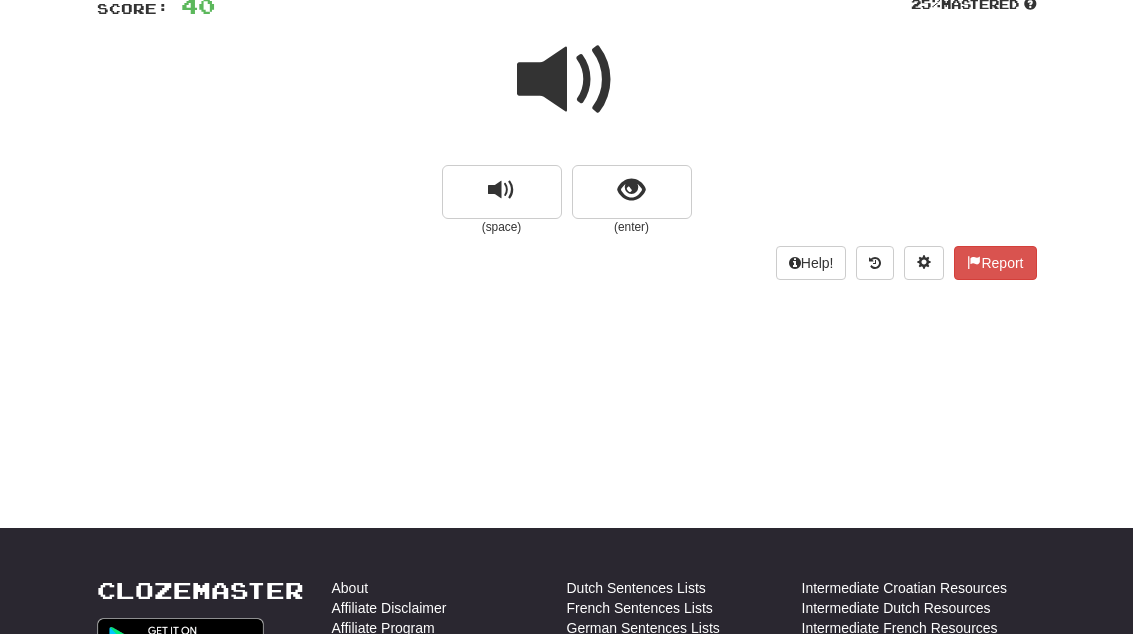 click at bounding box center (631, 190) 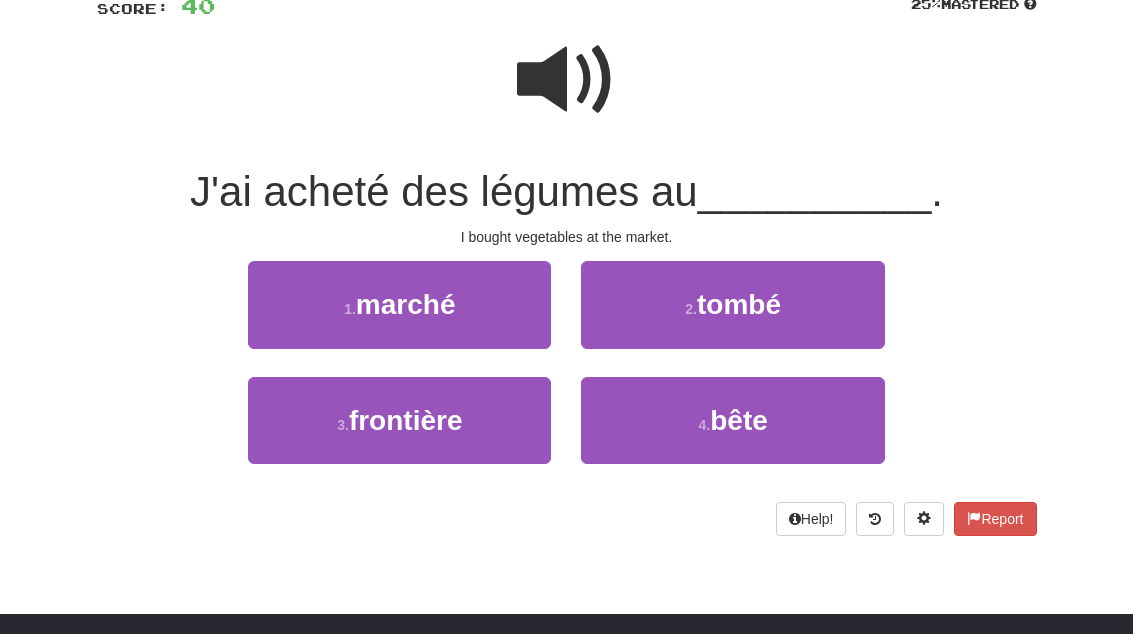 click on "marché" at bounding box center (406, 304) 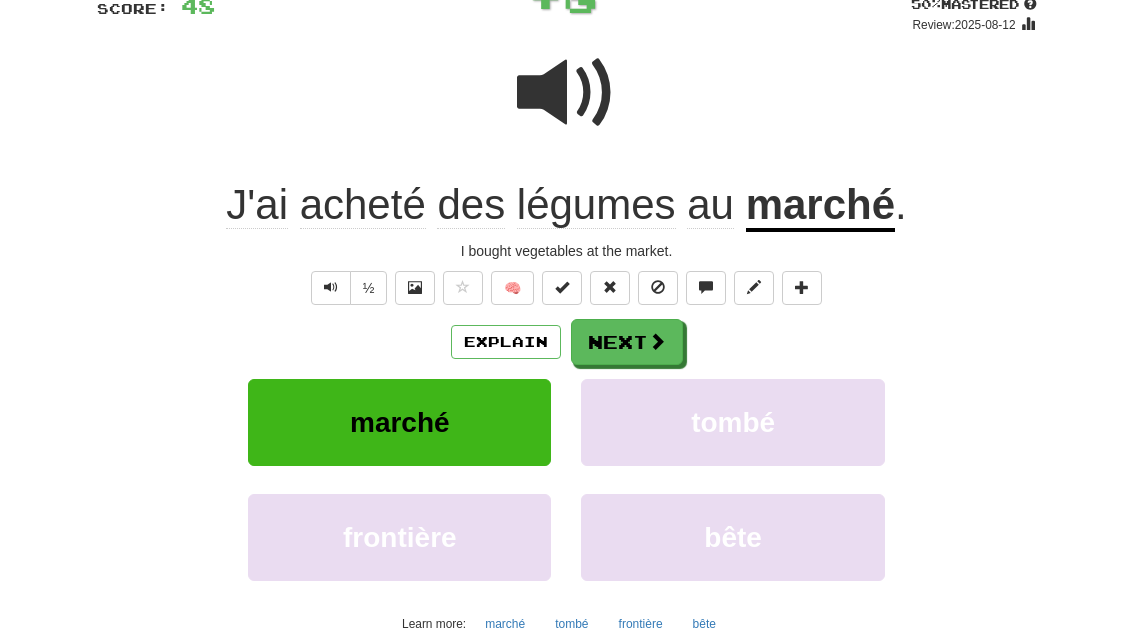 click on "🧠" at bounding box center [512, 288] 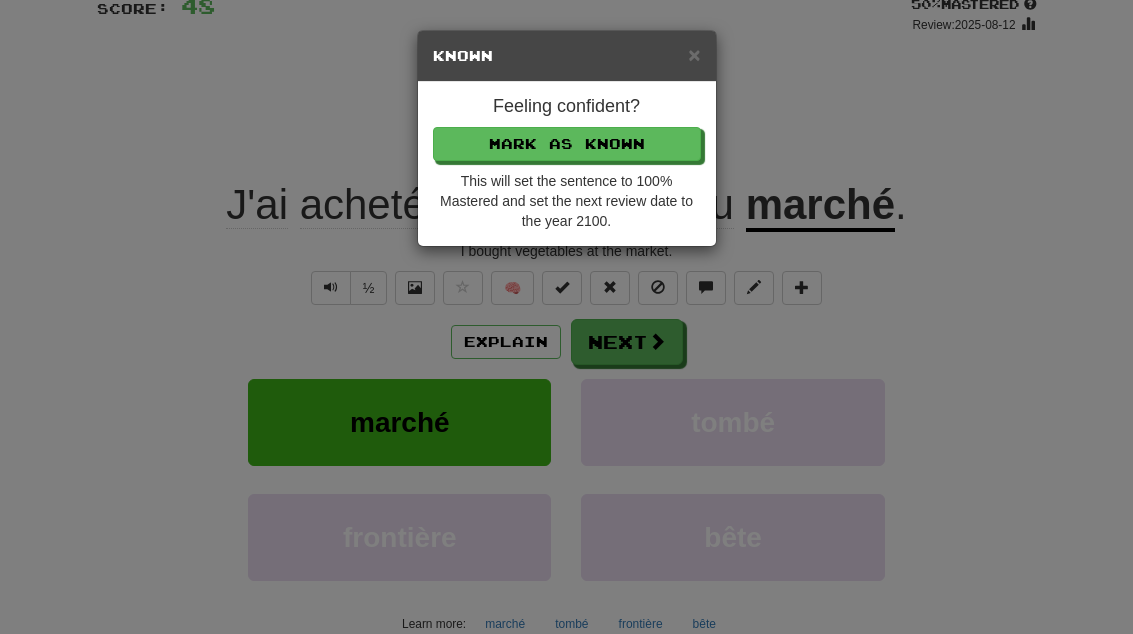 click on "× Known Feeling confident? Mark as Known This will set the sentence to 100% Mastered and set the next review date to the year 2100." at bounding box center [566, 317] 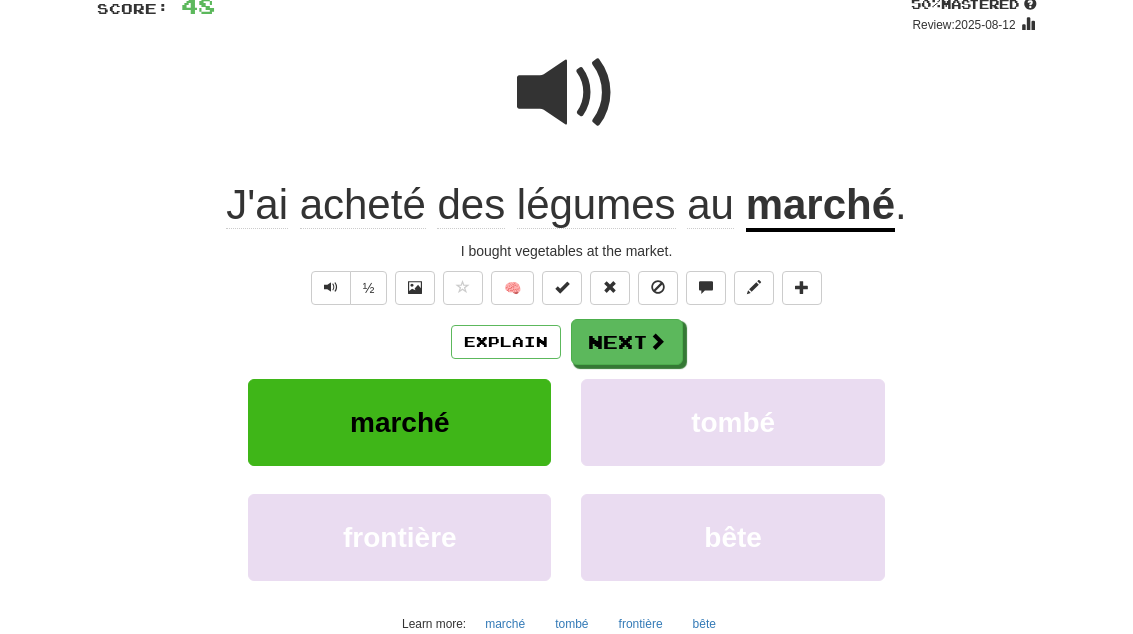 click on "Next" at bounding box center [627, 342] 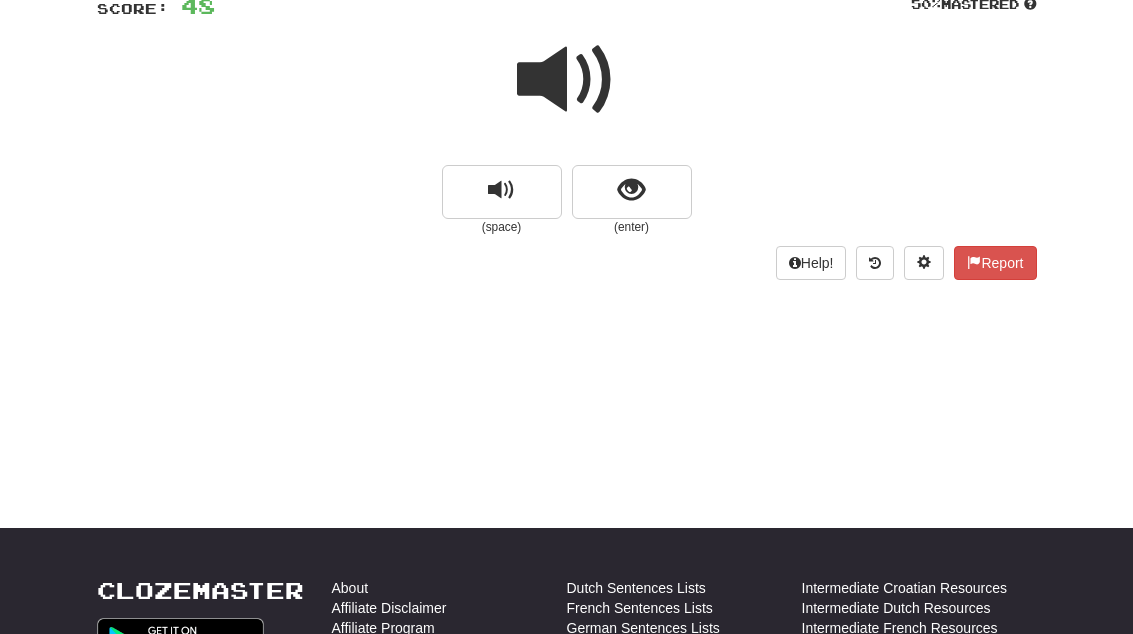 click at bounding box center [502, 192] 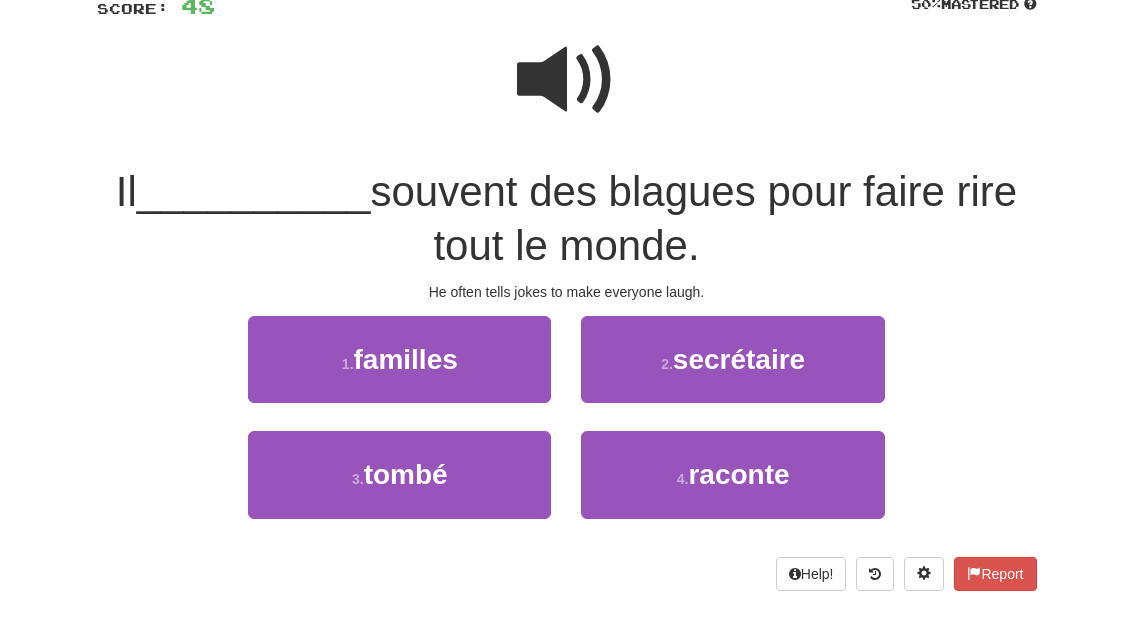 click on "raconte" at bounding box center (738, 474) 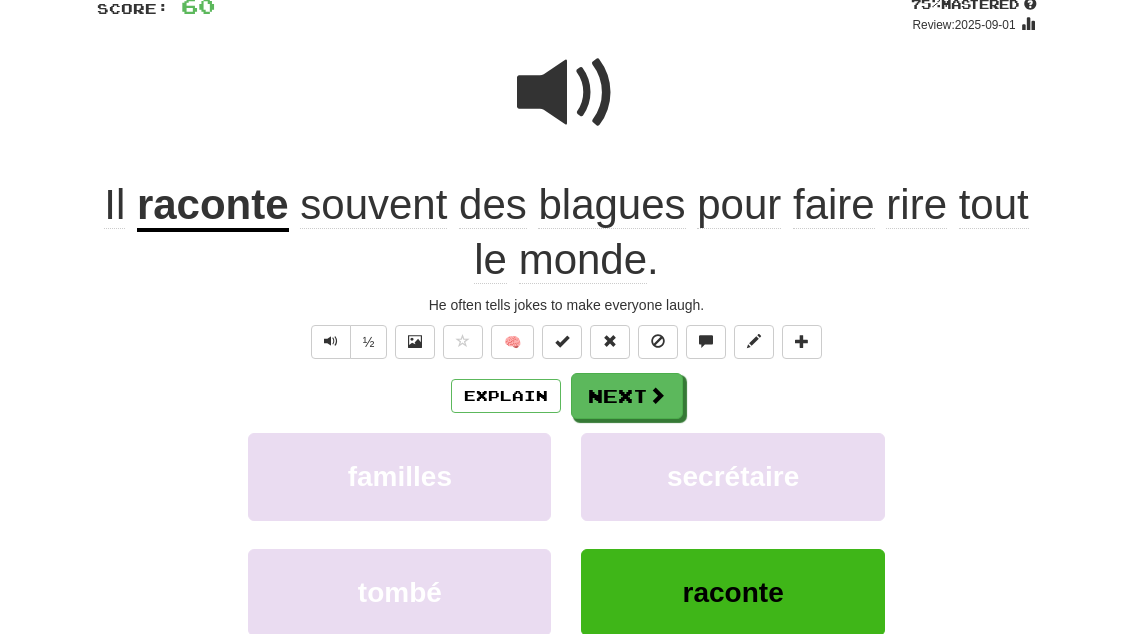 click on "Next" at bounding box center [627, 396] 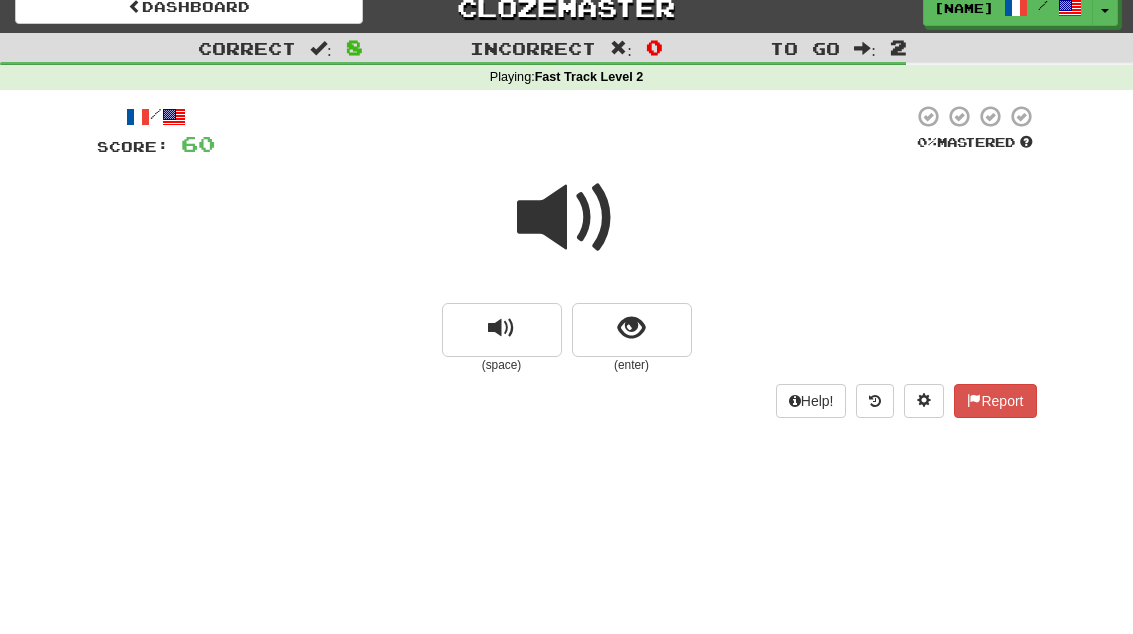 scroll, scrollTop: 18, scrollLeft: 0, axis: vertical 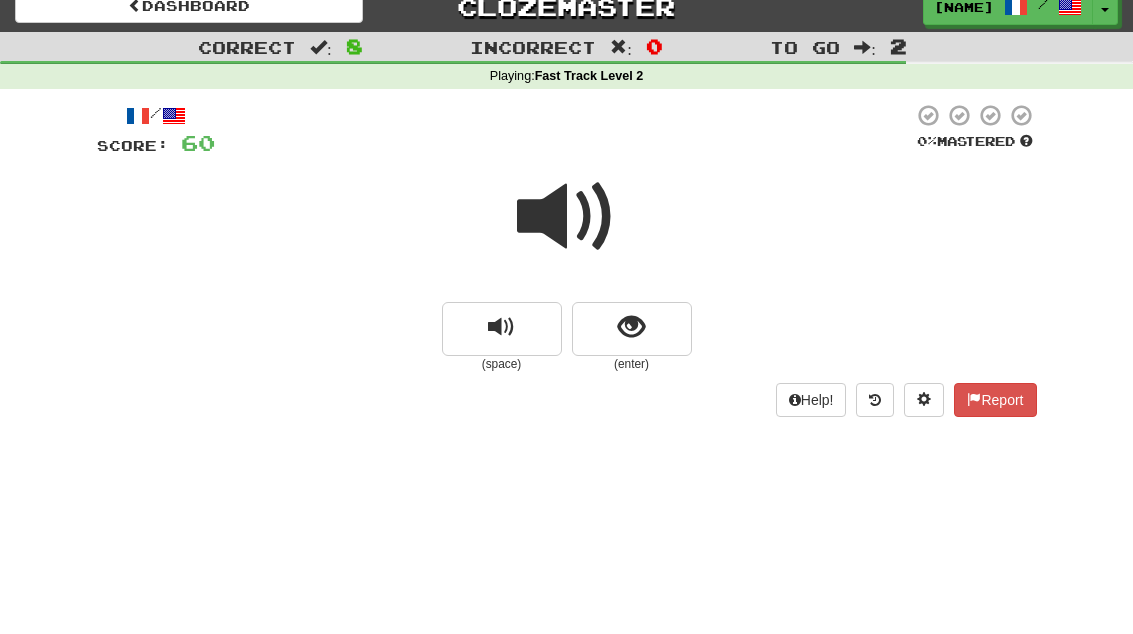 click at bounding box center (502, 330) 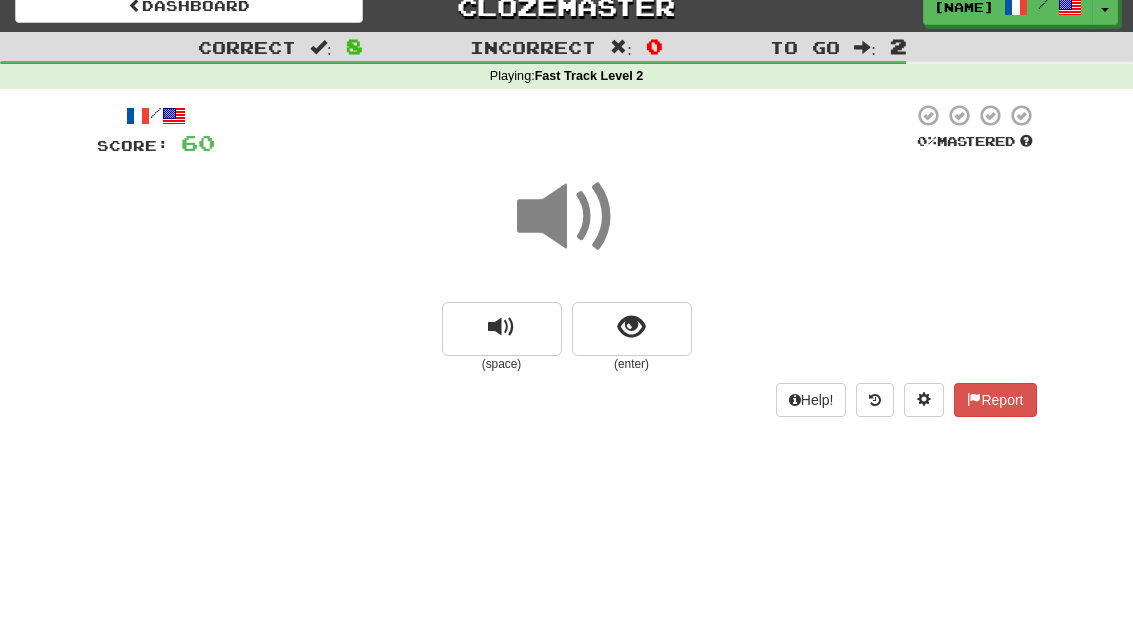 scroll, scrollTop: 19, scrollLeft: 0, axis: vertical 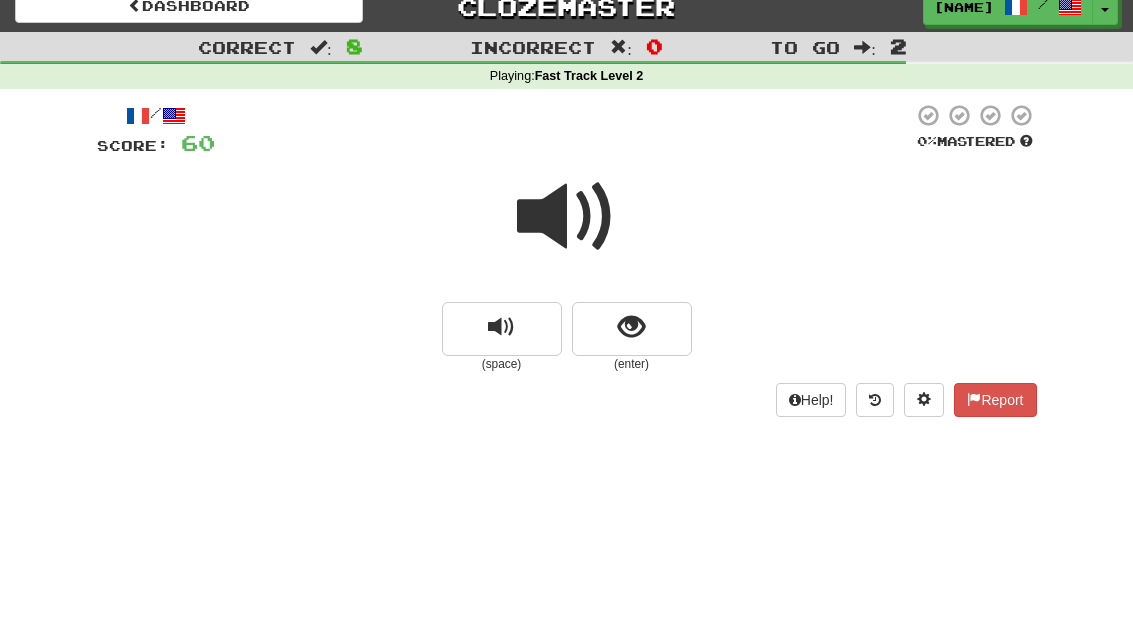 click at bounding box center (632, 329) 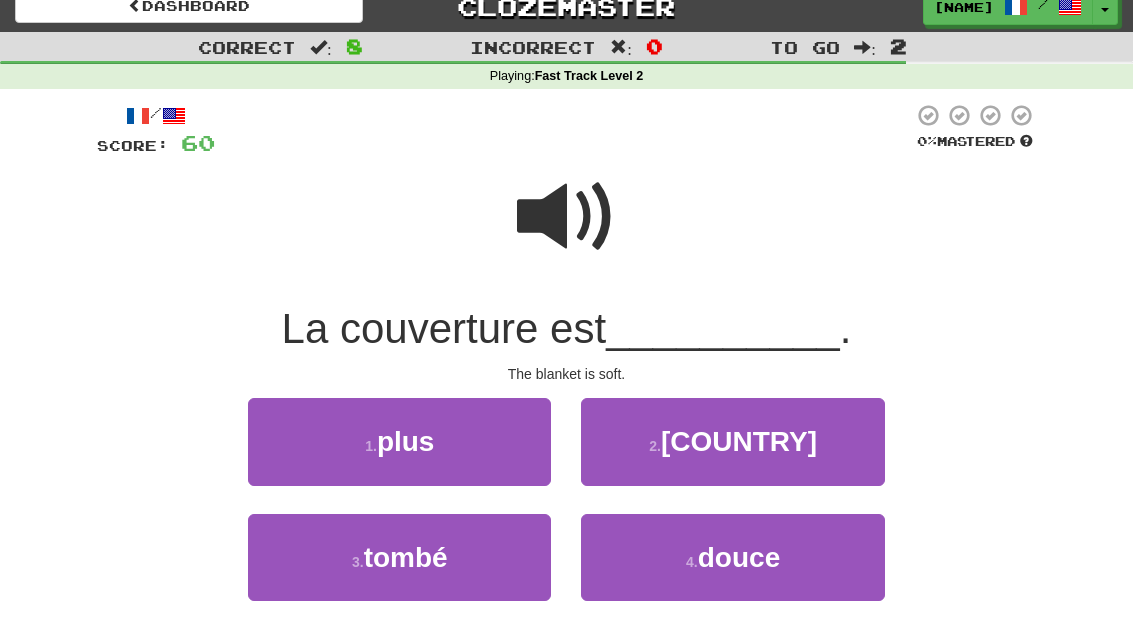click on "douce" at bounding box center [739, 557] 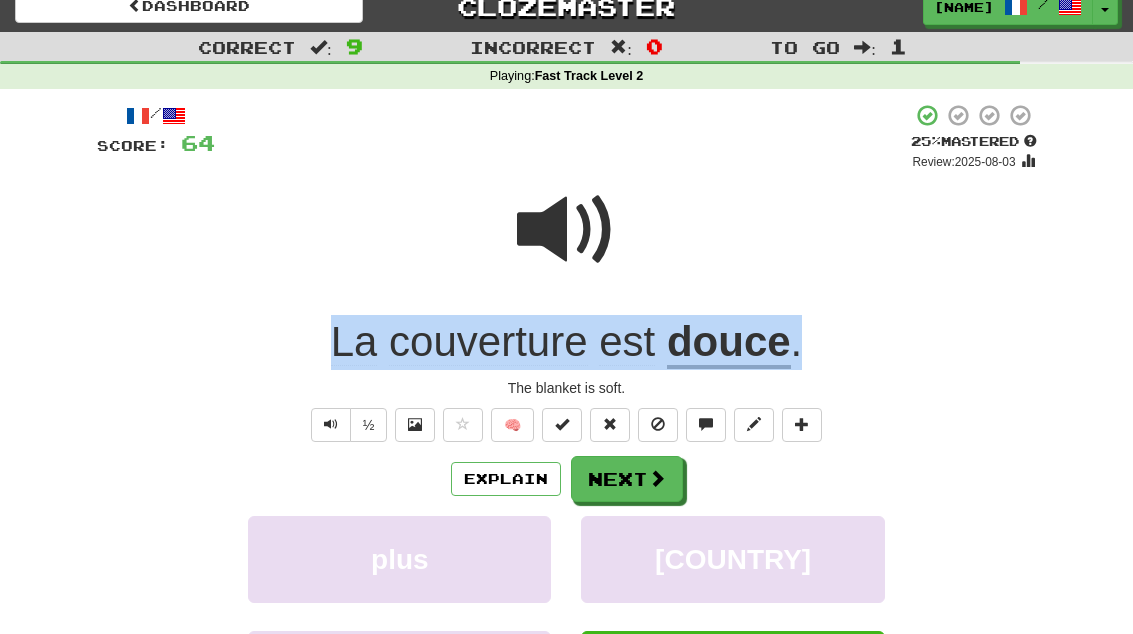 click at bounding box center (567, 243) 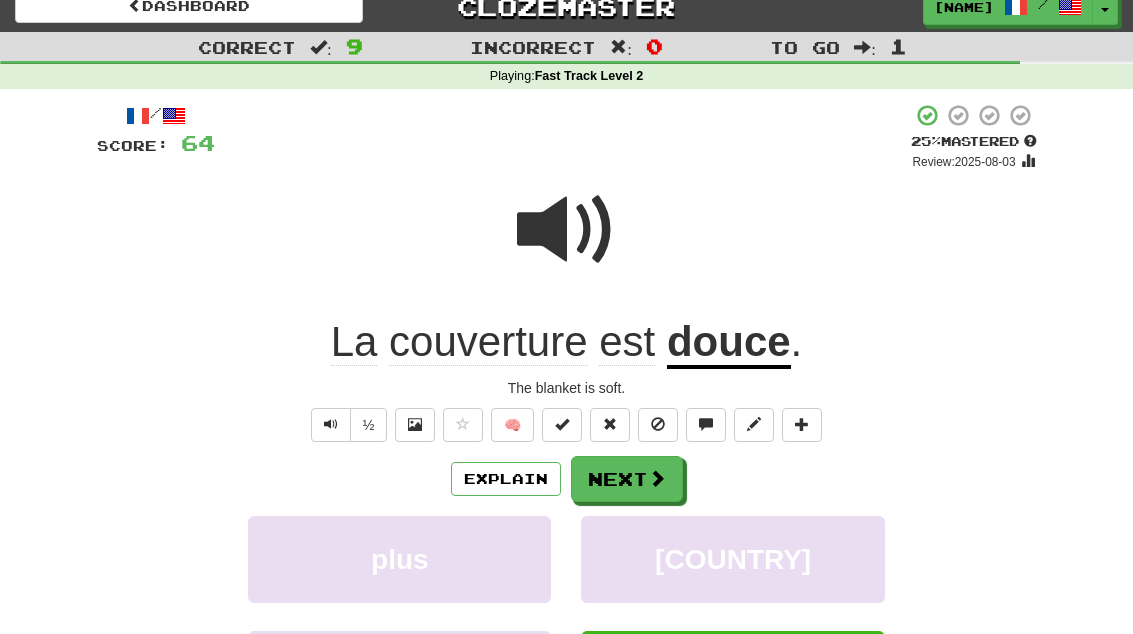 click on "🧠" at bounding box center [512, 425] 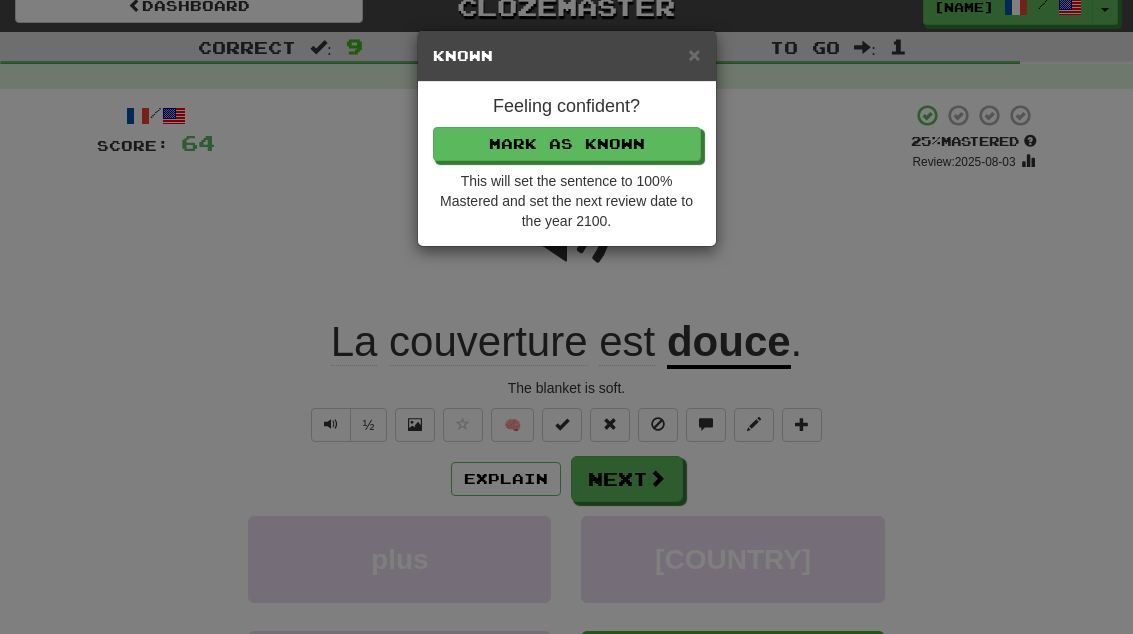 click on "× Known Feeling confident? Mark as Known This will set the sentence to 100% Mastered and set the next review date to the year 2100." at bounding box center [566, 317] 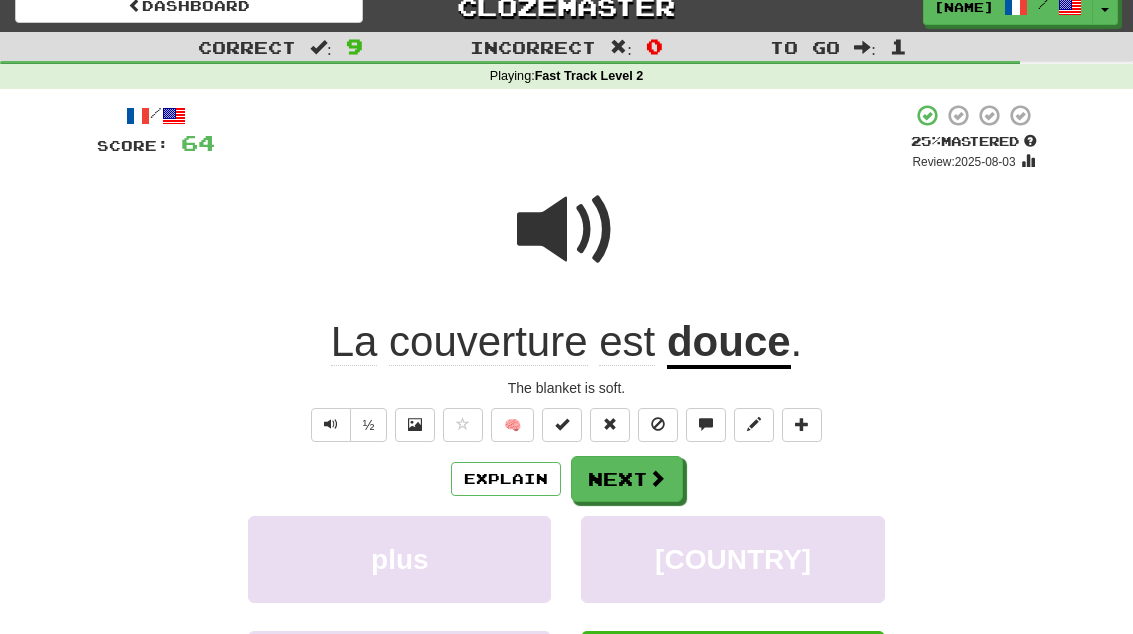 click on "Next" at bounding box center (627, 479) 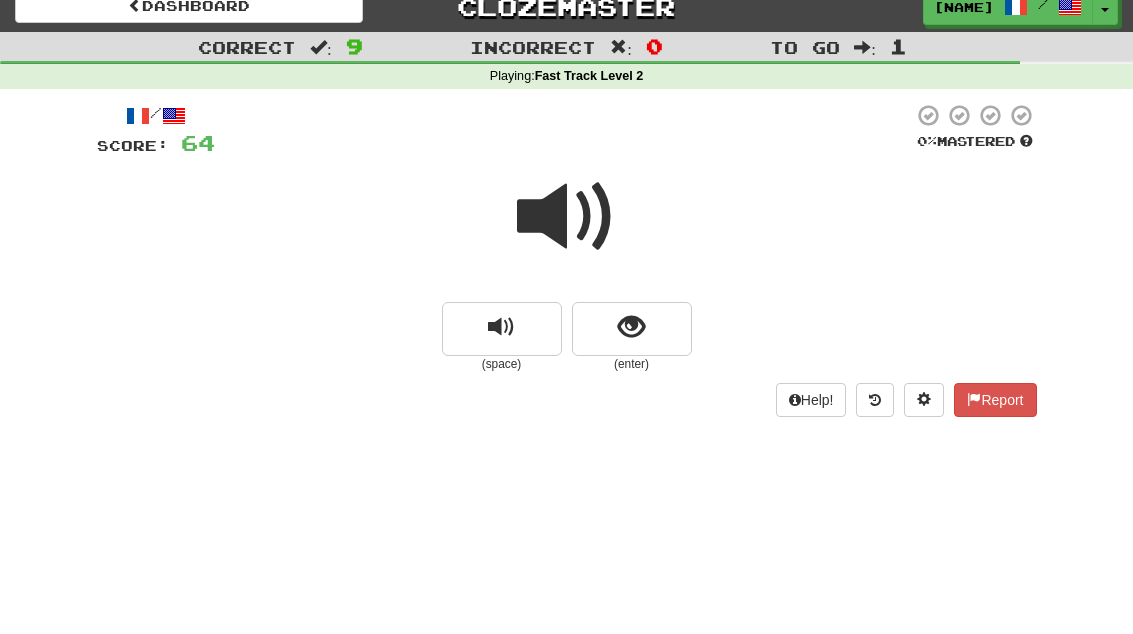 click at bounding box center (567, 217) 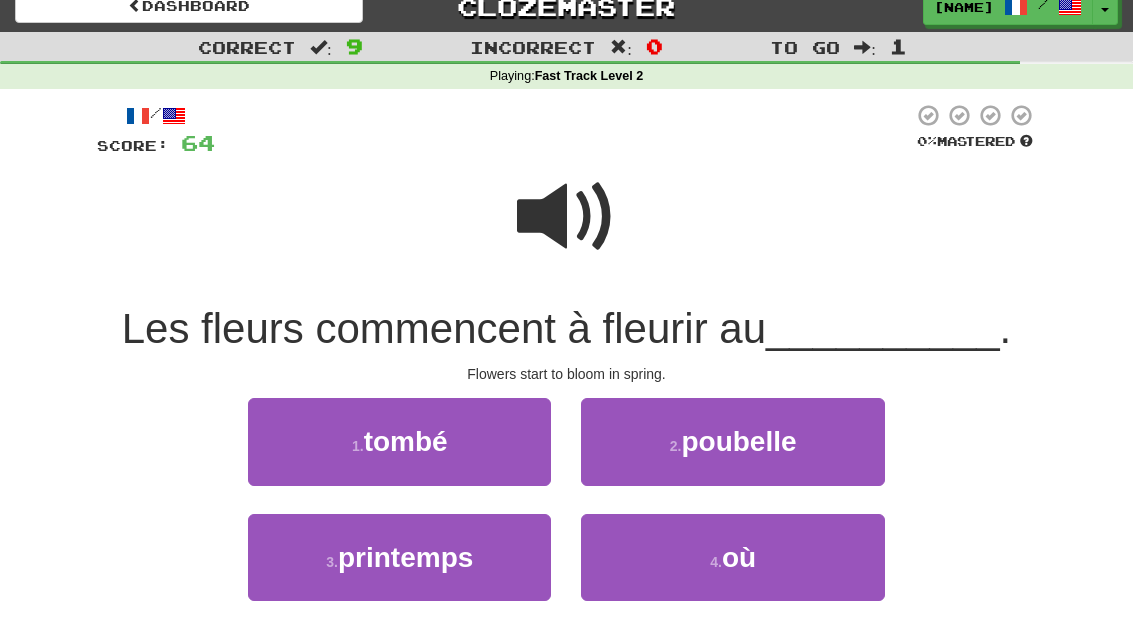 click on "printemps" at bounding box center (405, 557) 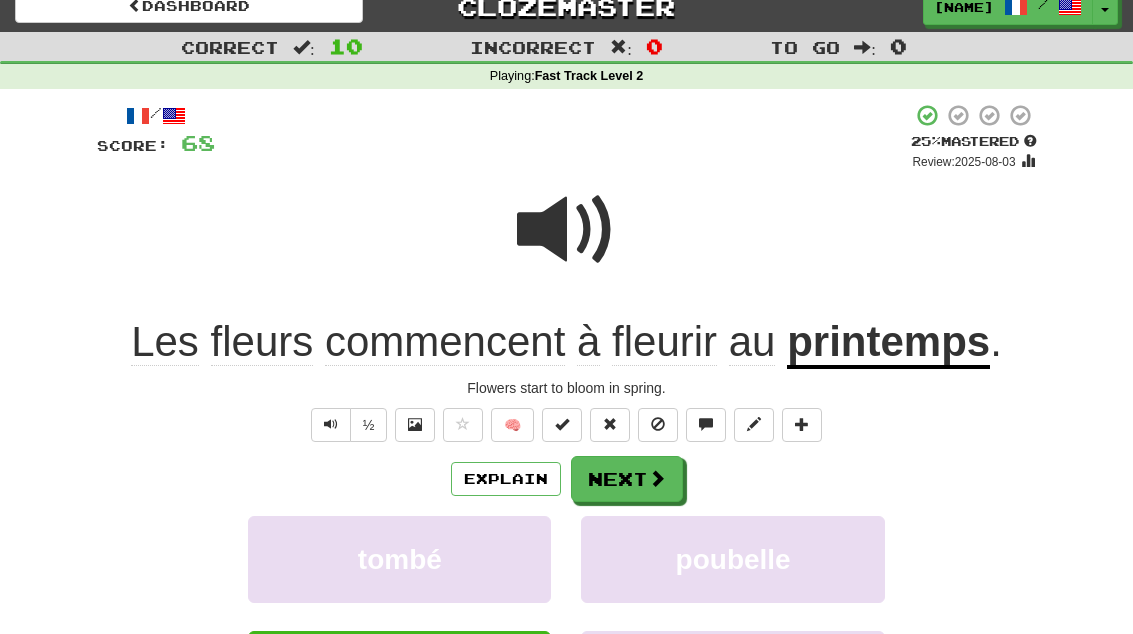 click at bounding box center (657, 478) 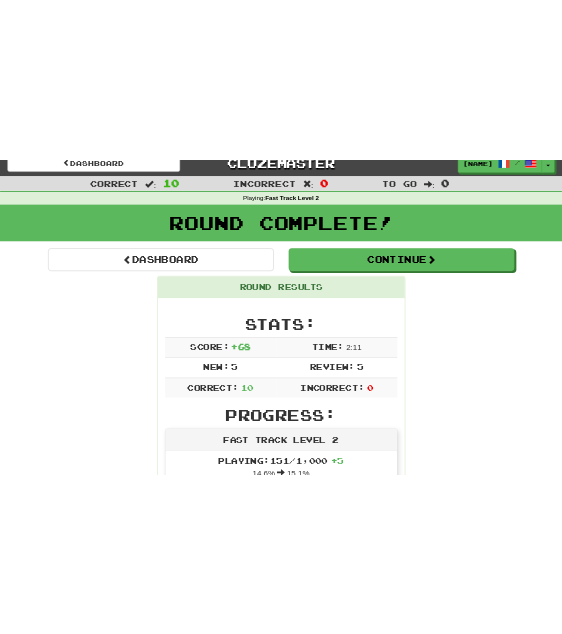scroll, scrollTop: 0, scrollLeft: 0, axis: both 